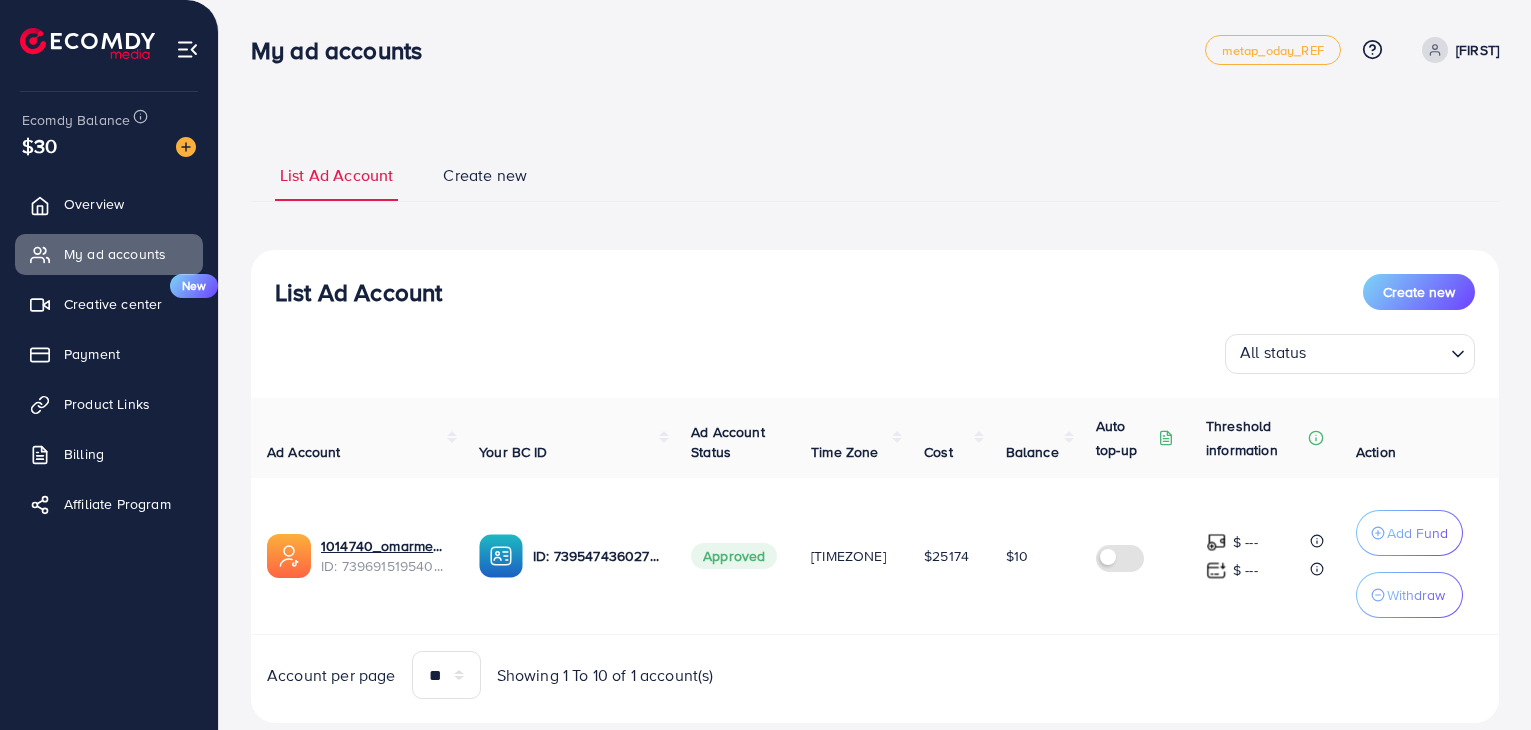 scroll, scrollTop: 0, scrollLeft: 0, axis: both 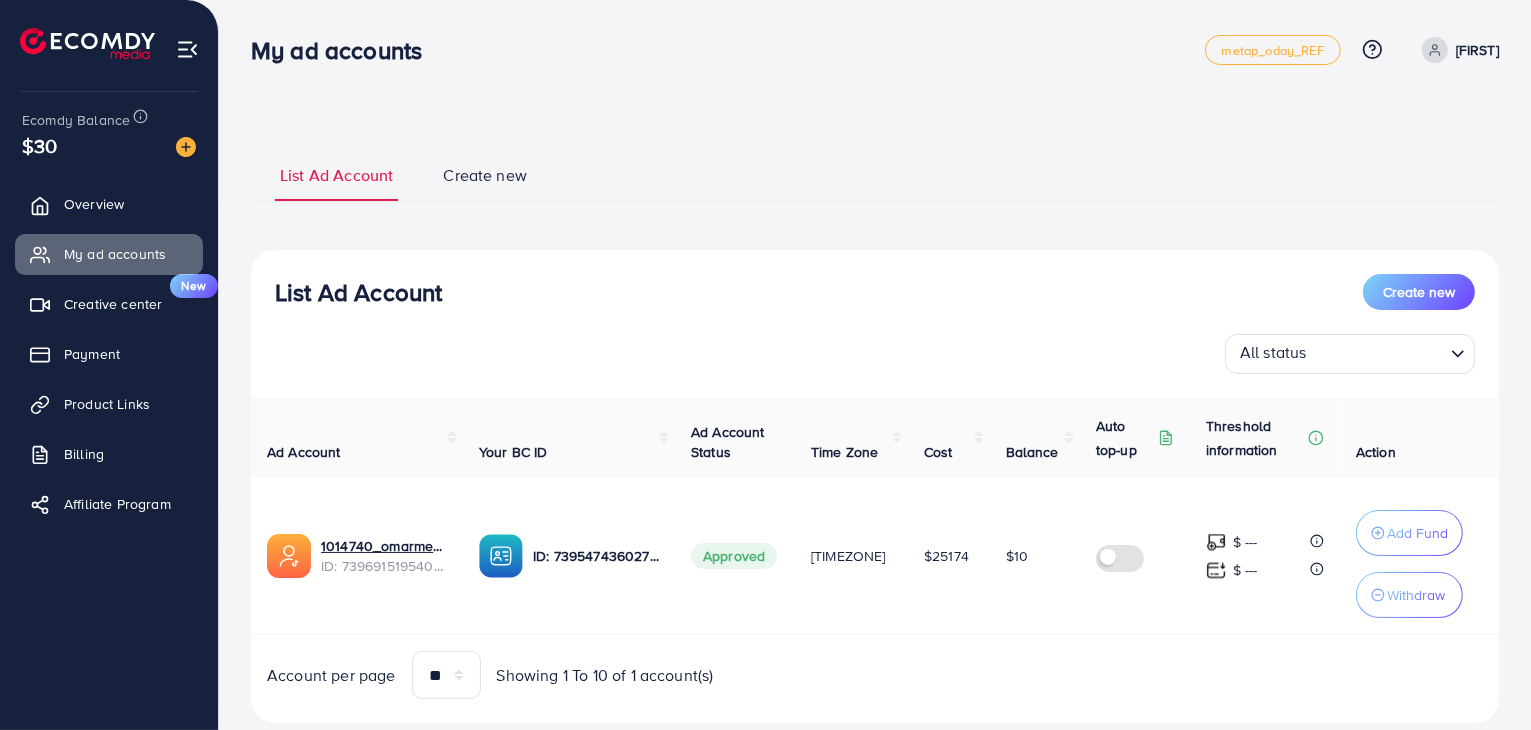 click on "[FIRST]" at bounding box center (1477, 50) 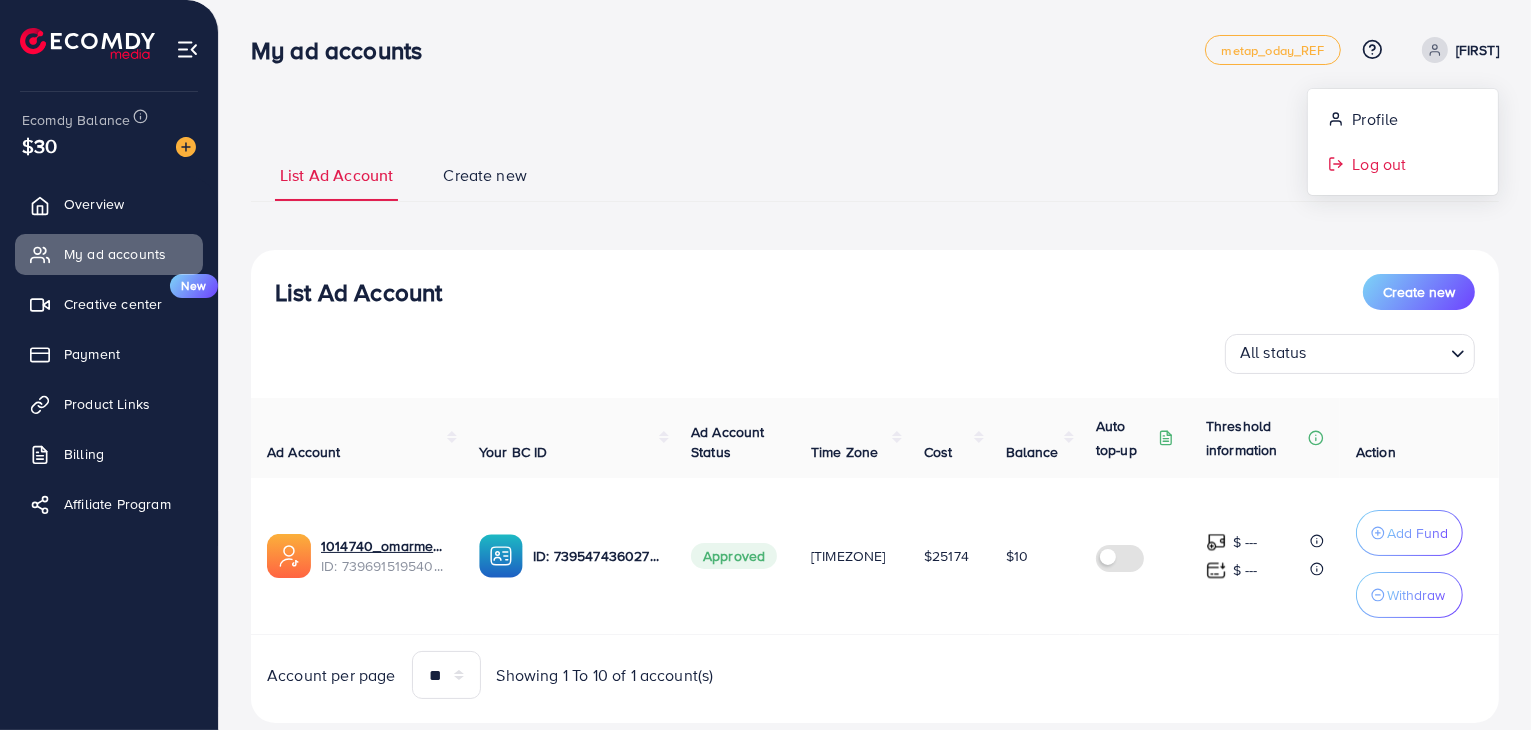click on "Log out" at bounding box center [1379, 164] 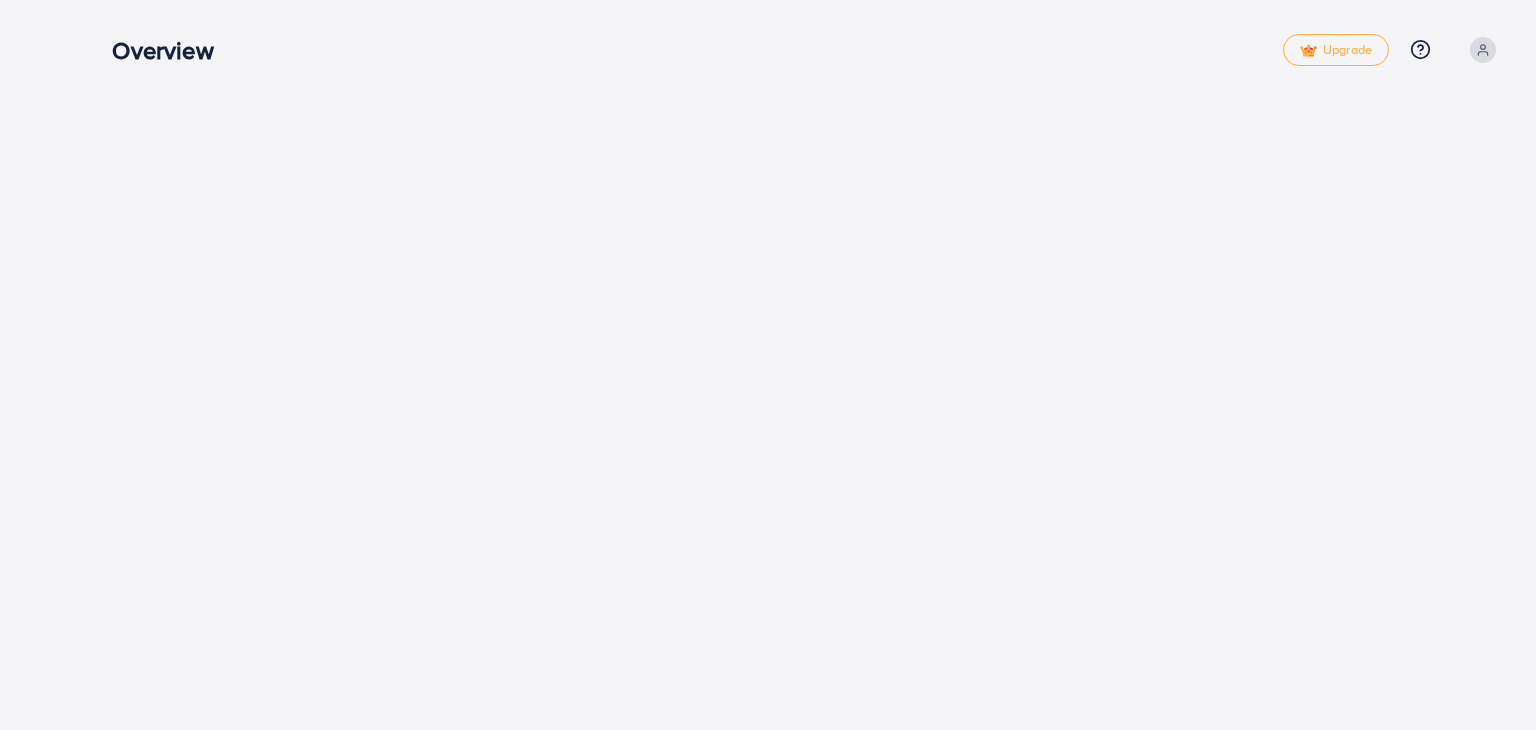 scroll, scrollTop: 0, scrollLeft: 0, axis: both 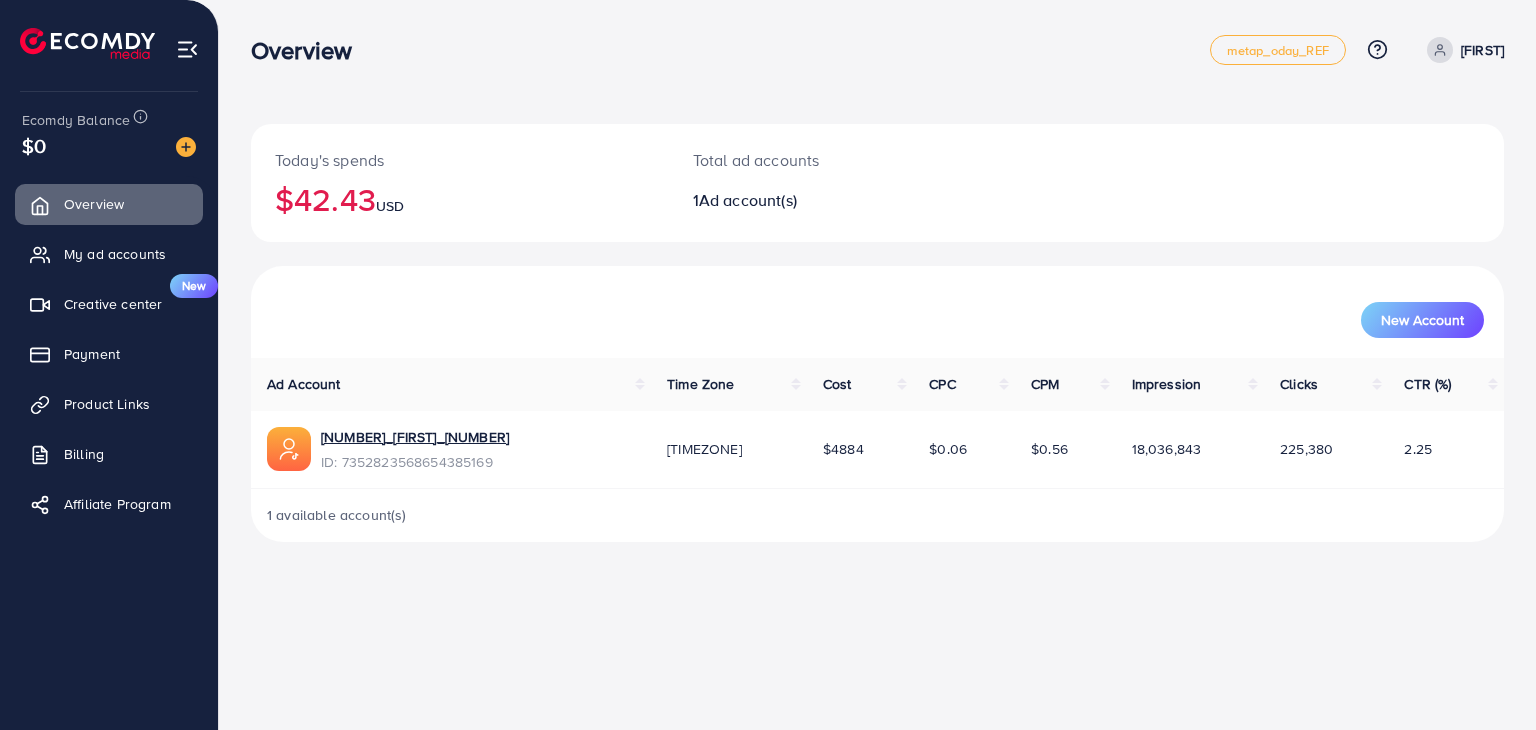 click on "[FIRST]" at bounding box center [1482, 50] 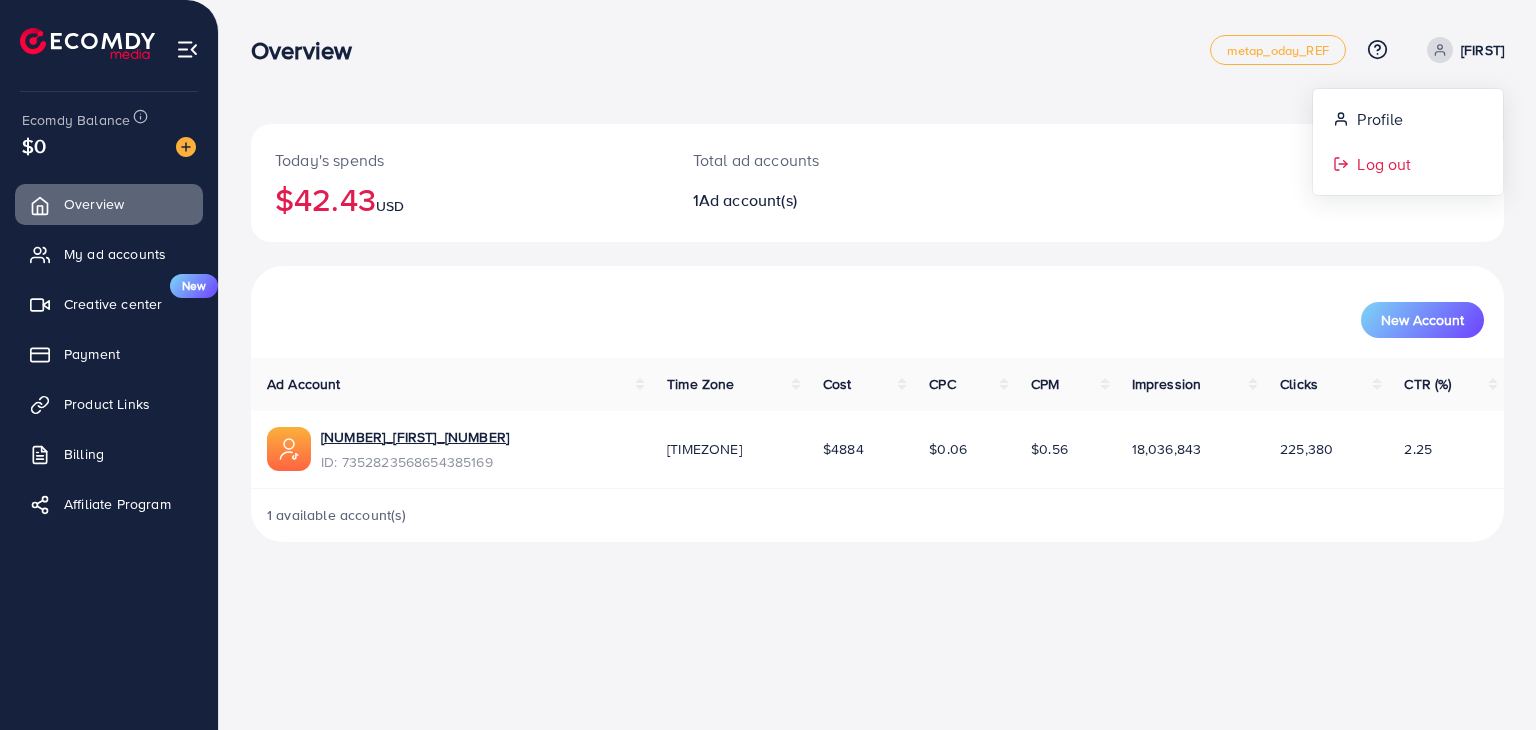 click on "Log out" at bounding box center (1408, 164) 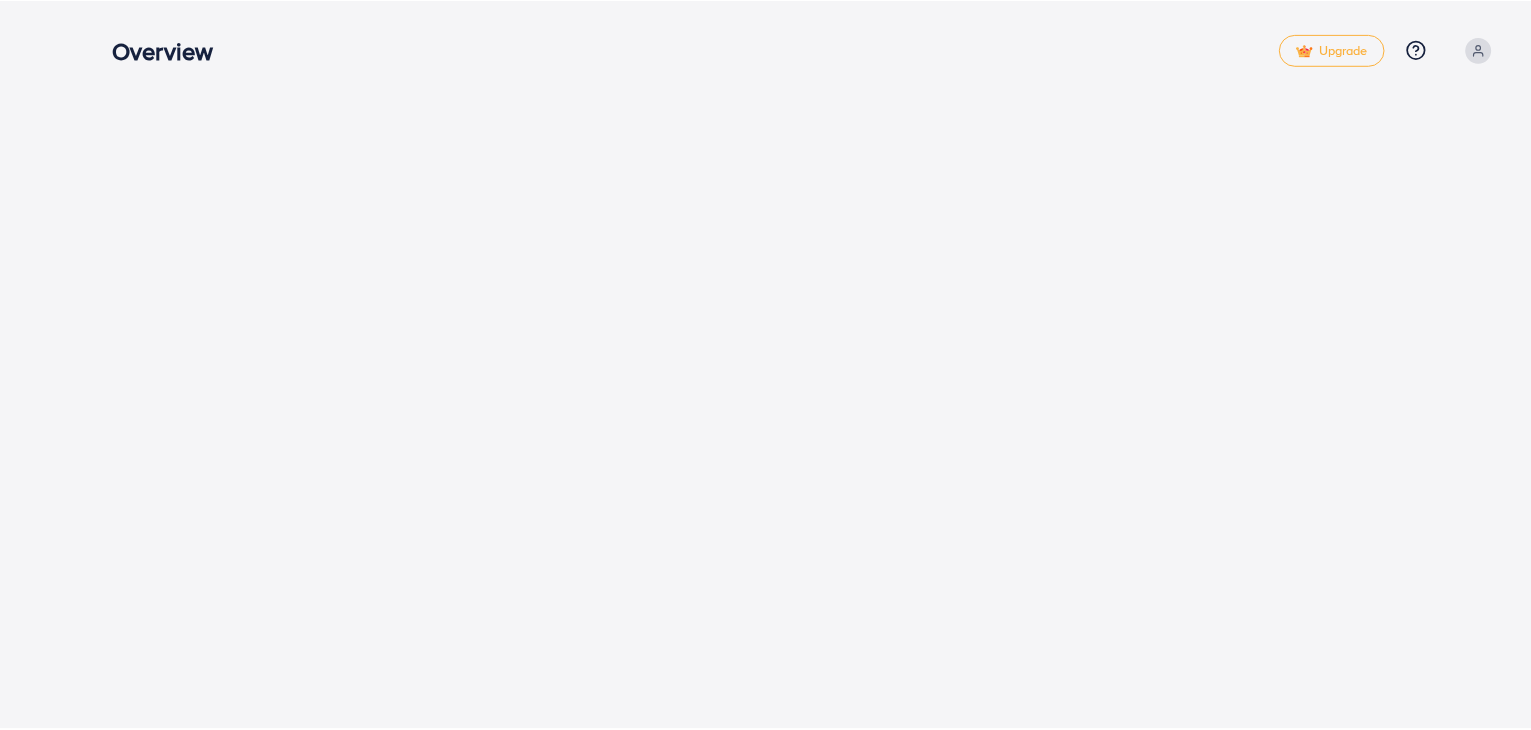 scroll, scrollTop: 0, scrollLeft: 0, axis: both 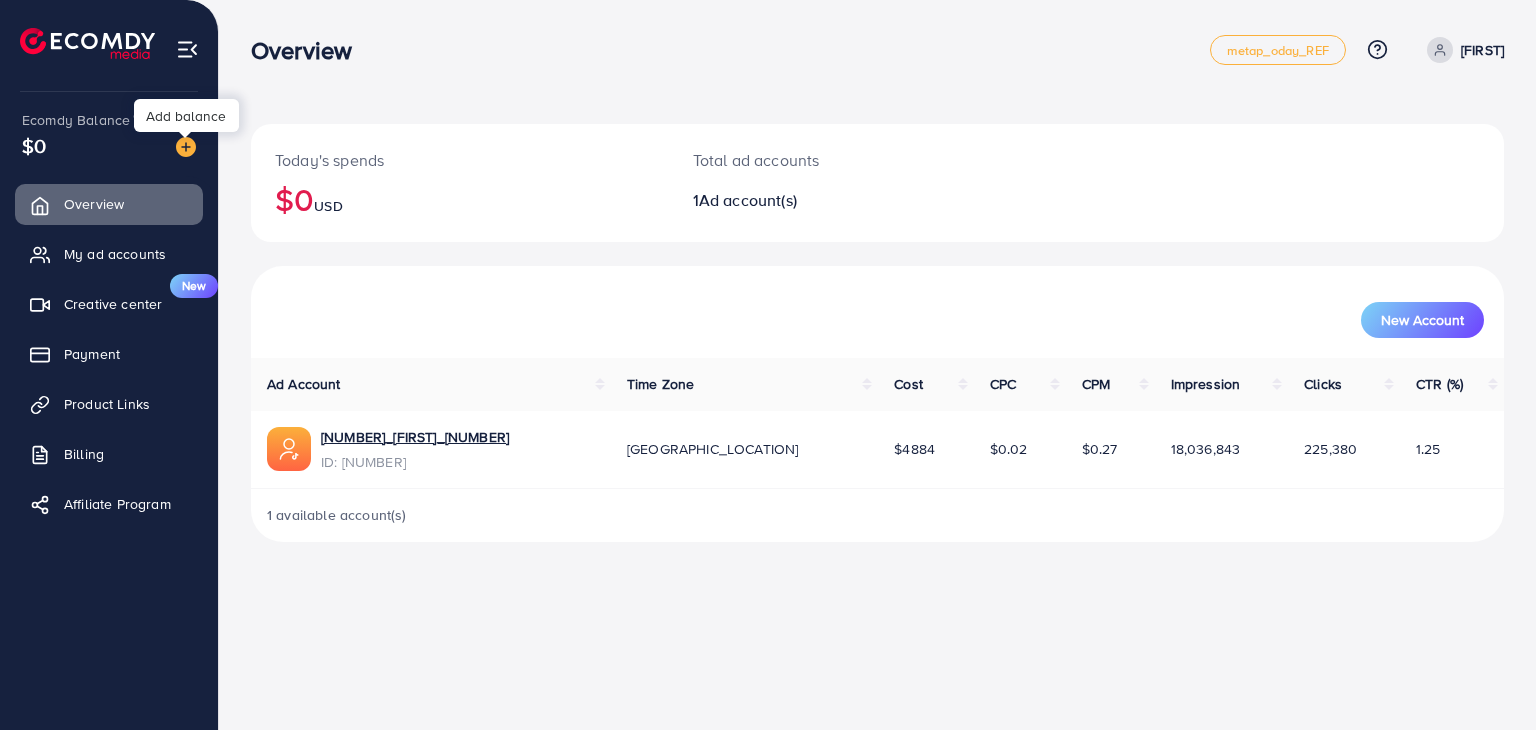 click at bounding box center (186, 147) 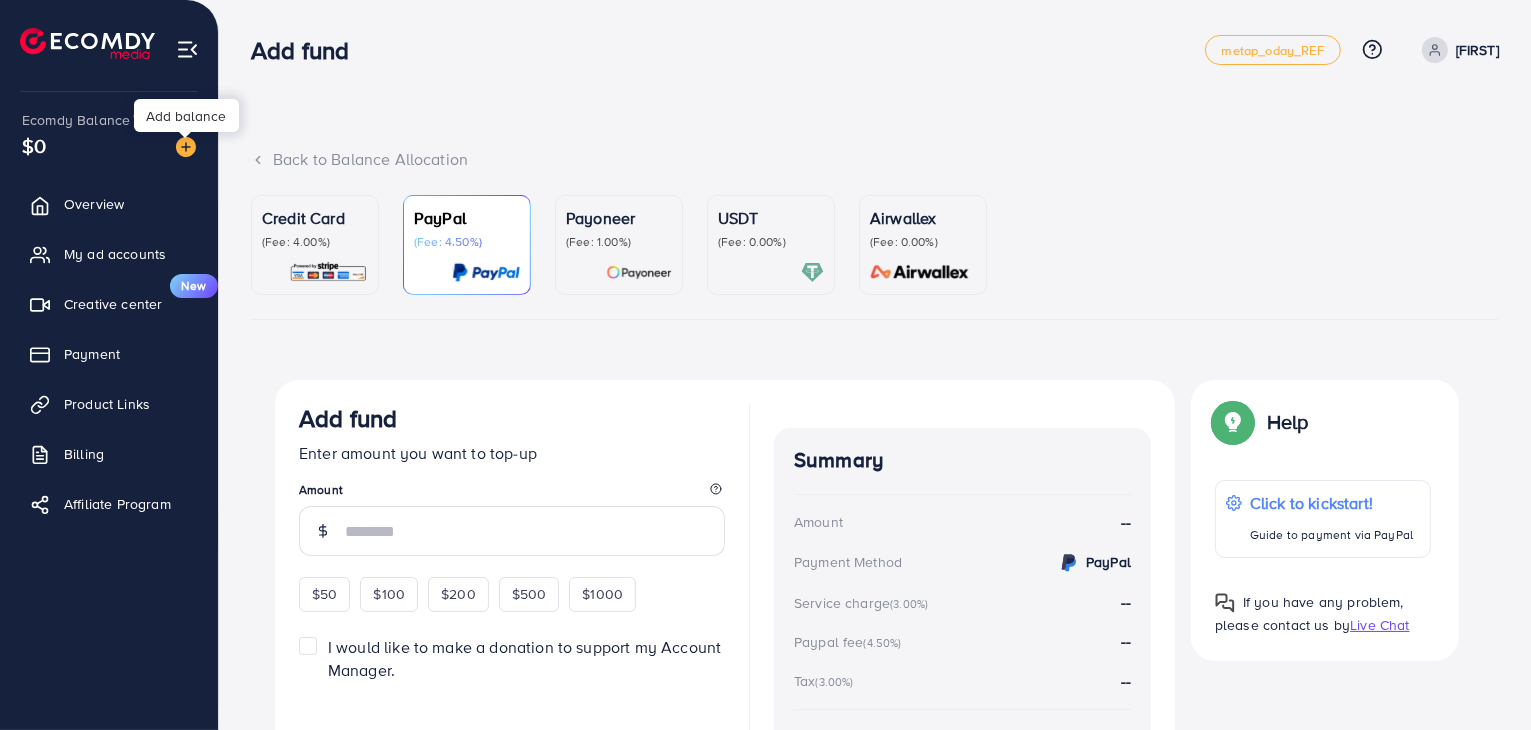 click at bounding box center (186, 147) 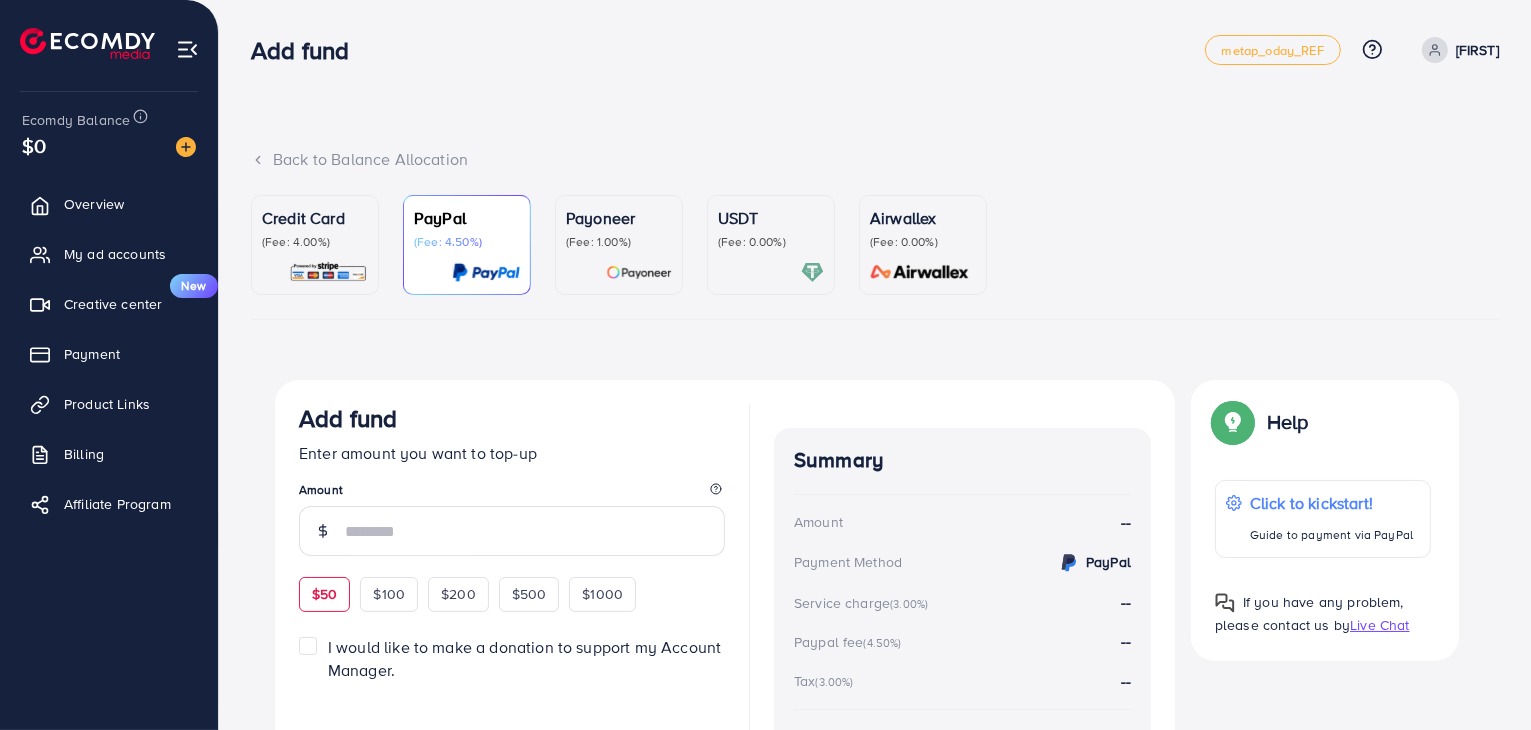 click on "$50" at bounding box center [324, 594] 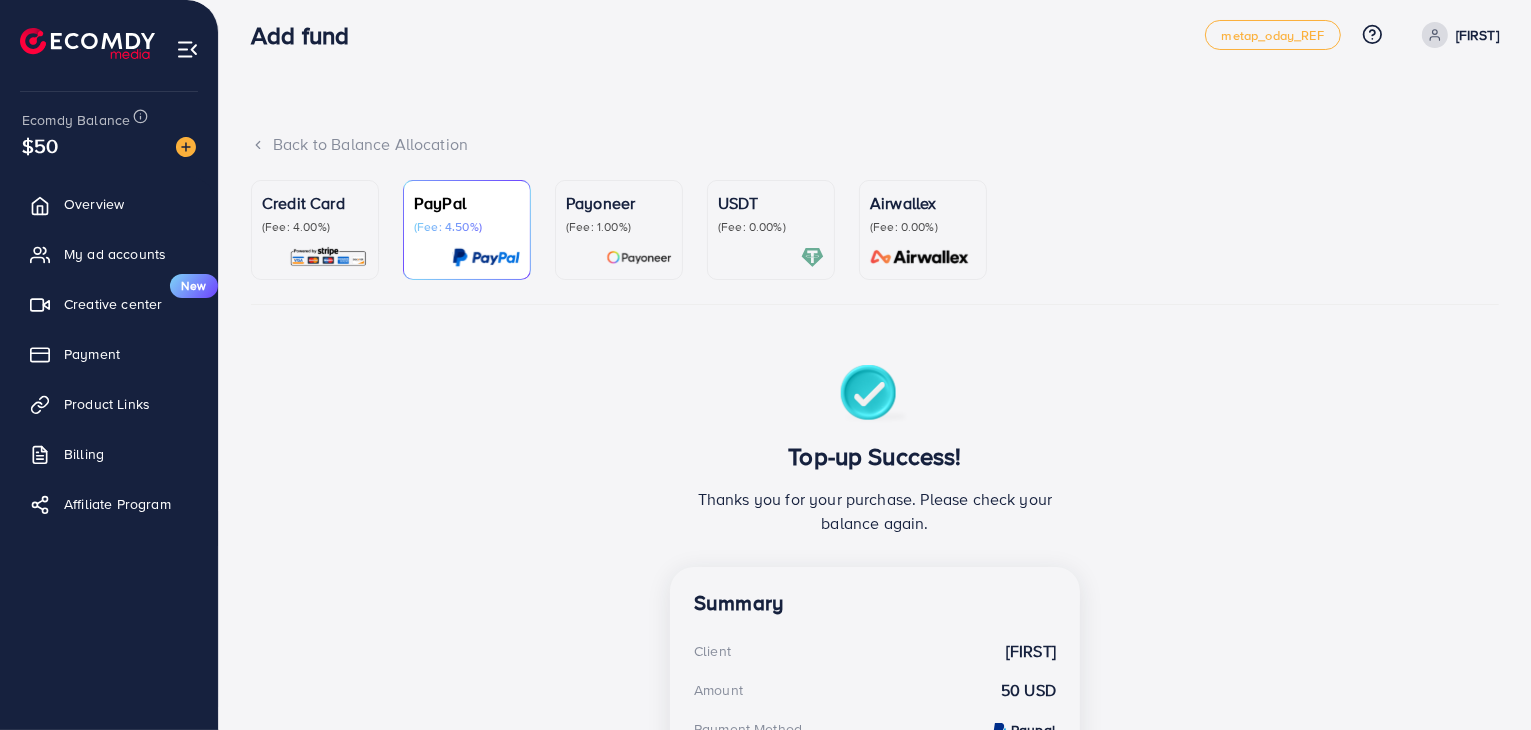 scroll, scrollTop: 0, scrollLeft: 0, axis: both 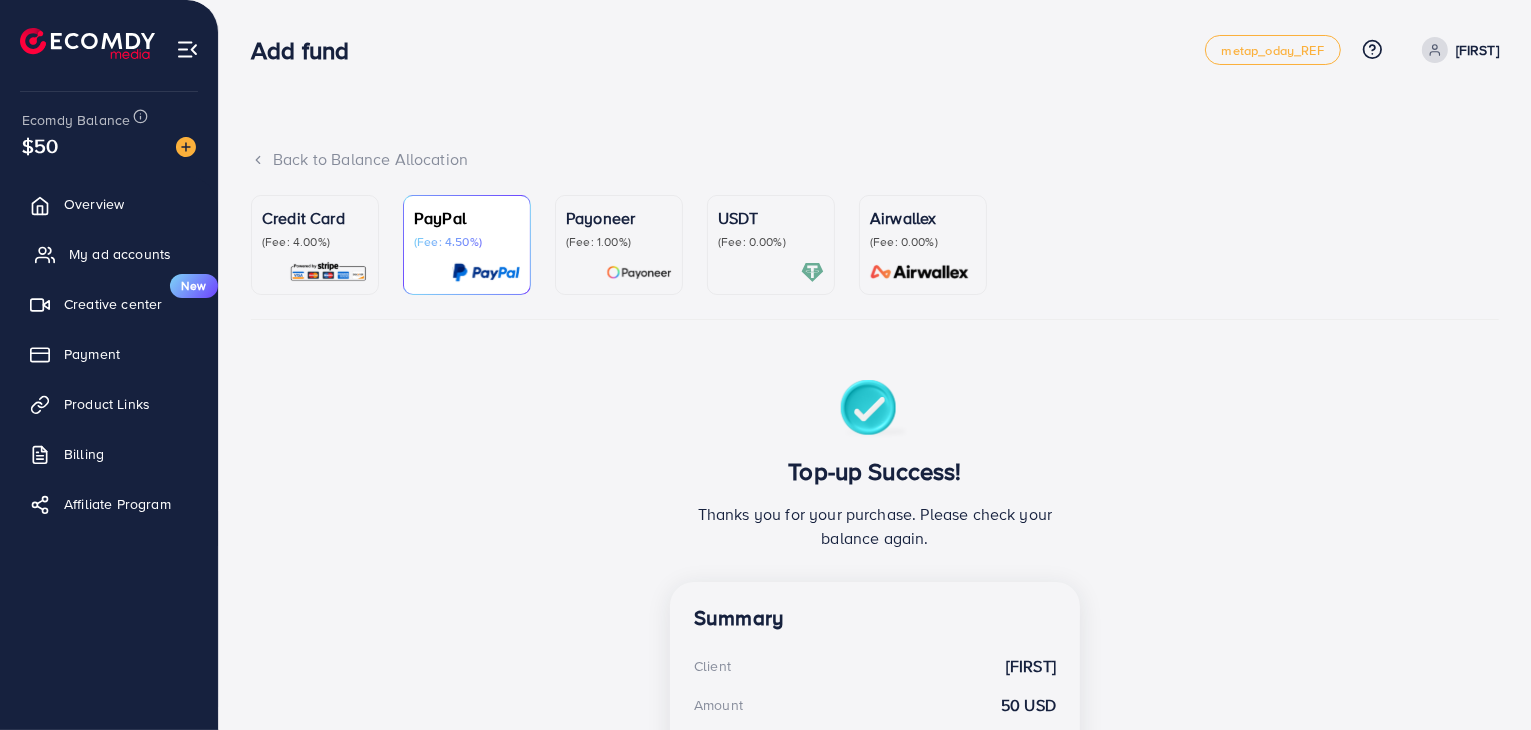 click on "My ad accounts" at bounding box center [120, 254] 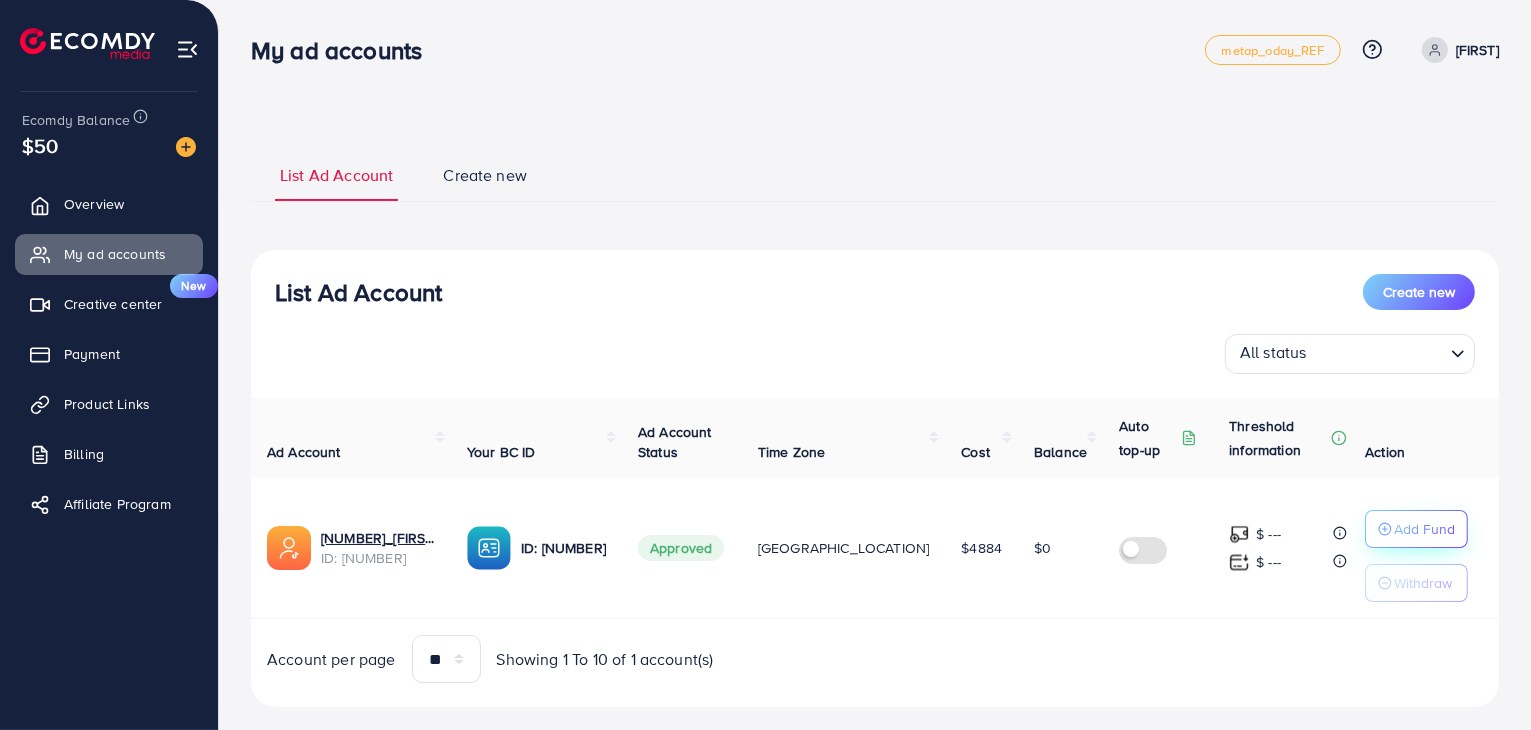 click on "Add Fund" at bounding box center (1424, 529) 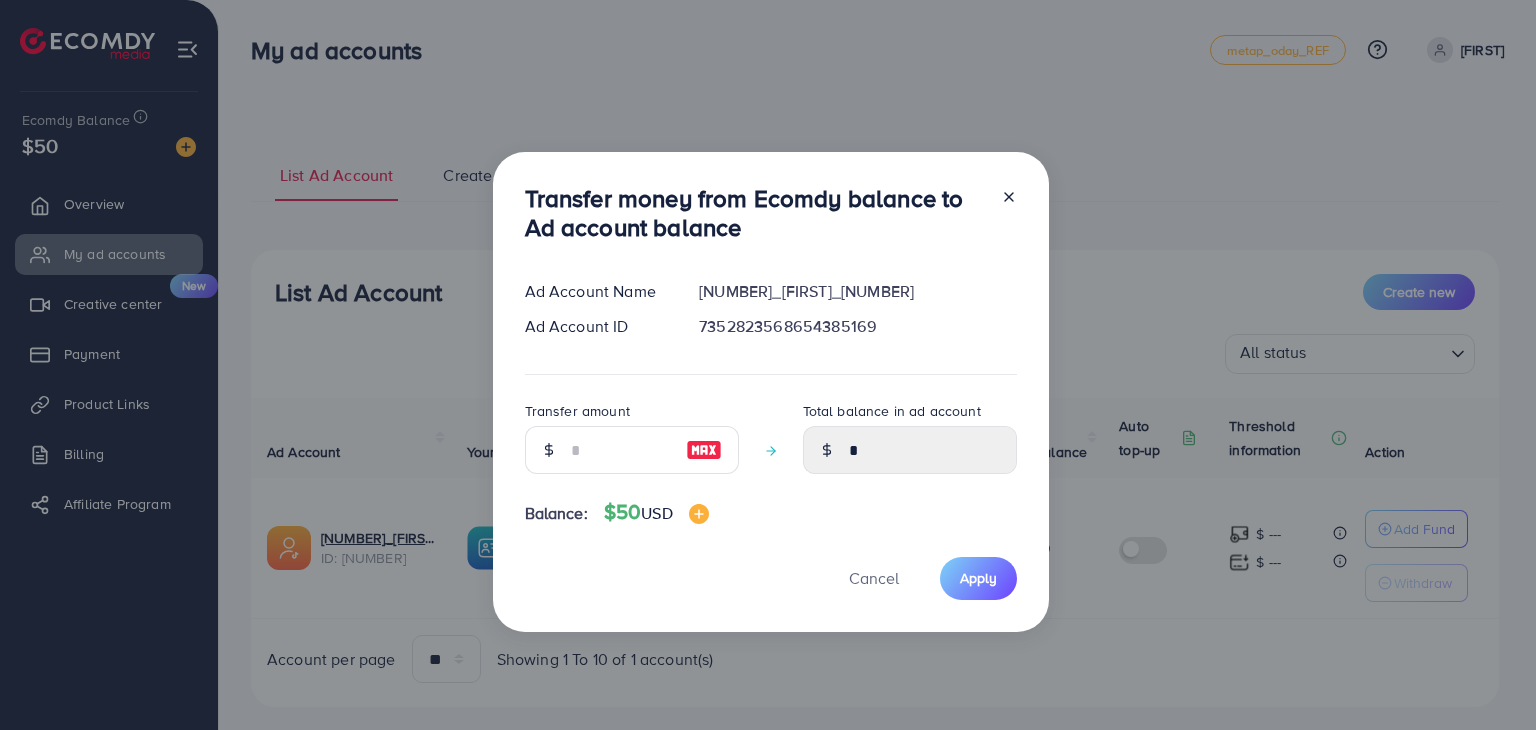 click at bounding box center (704, 450) 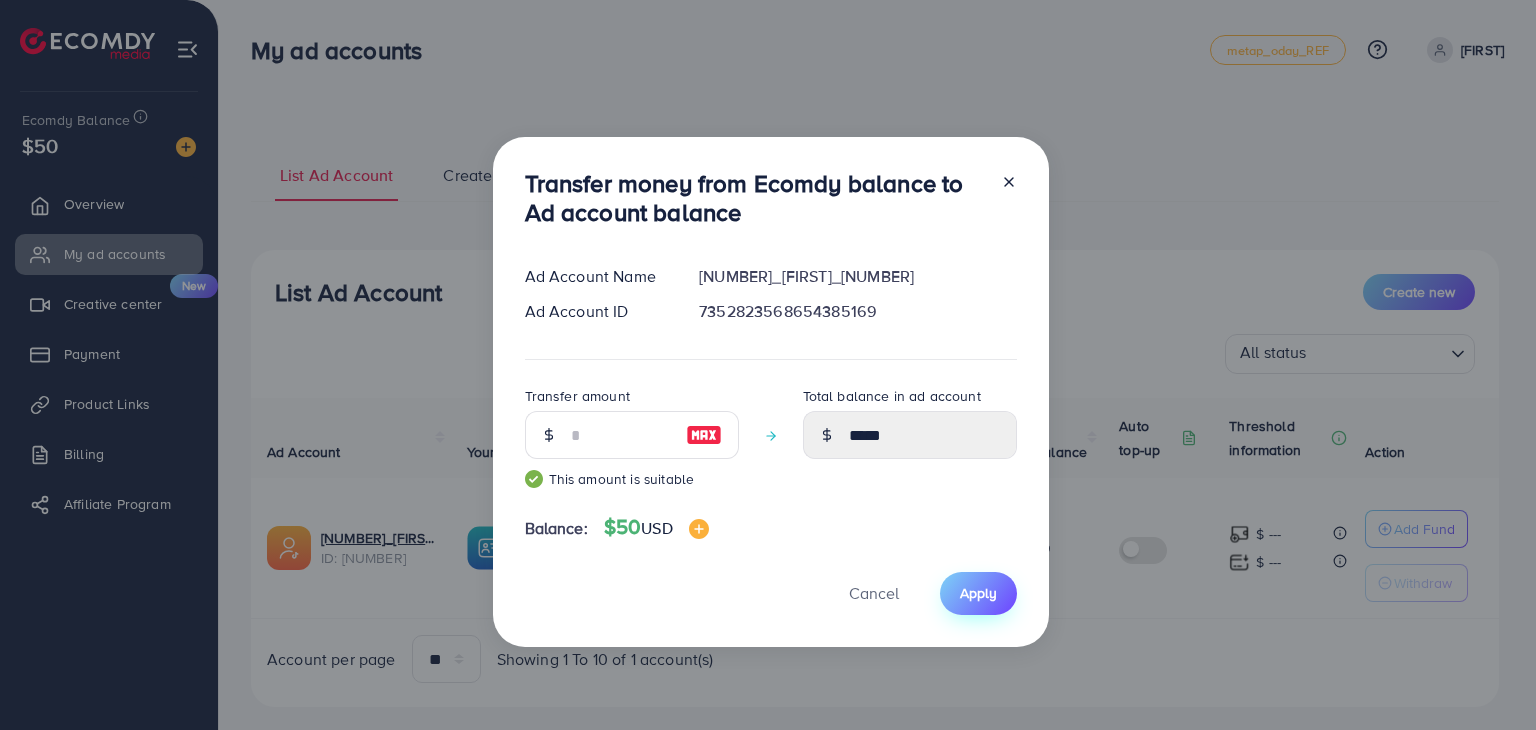 click on "Apply" at bounding box center [978, 593] 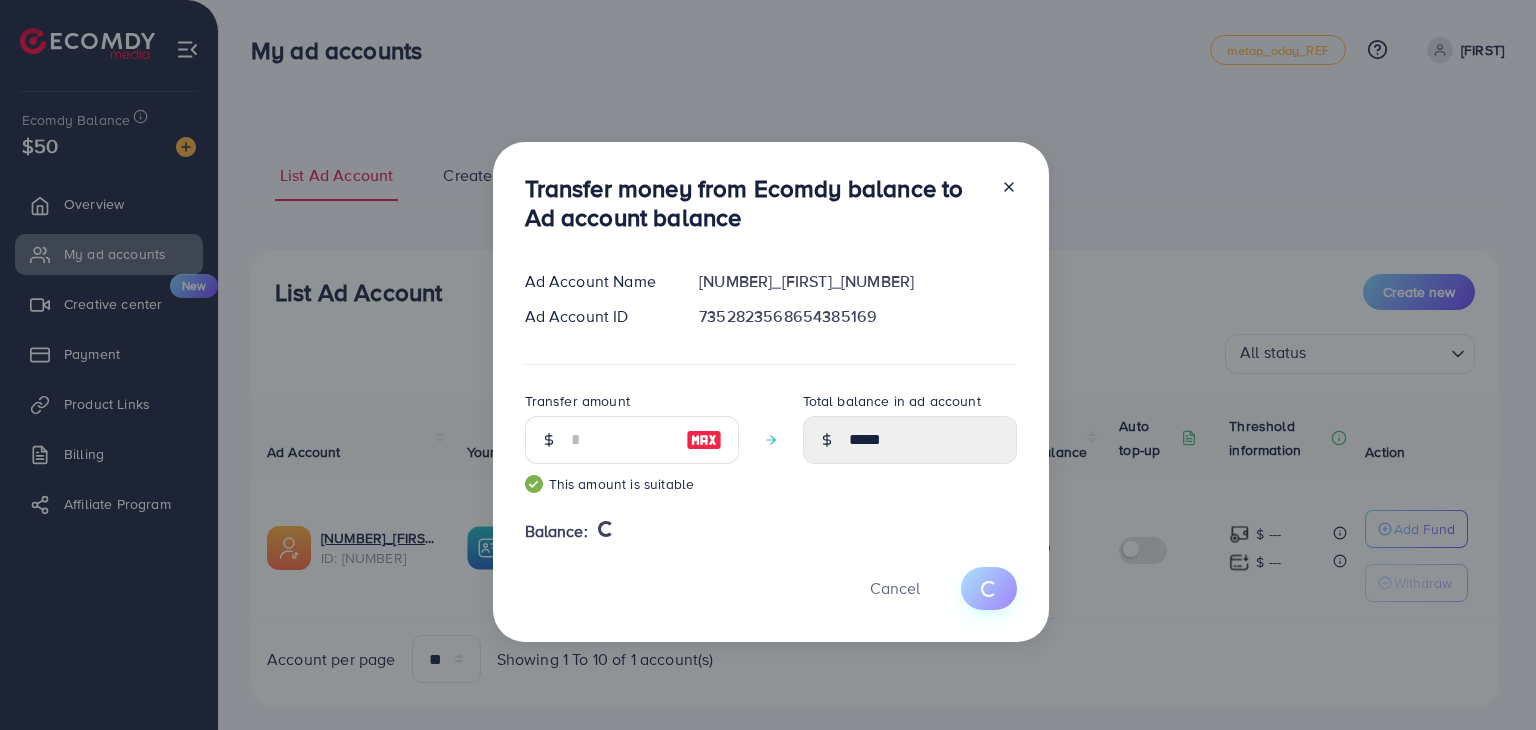 type 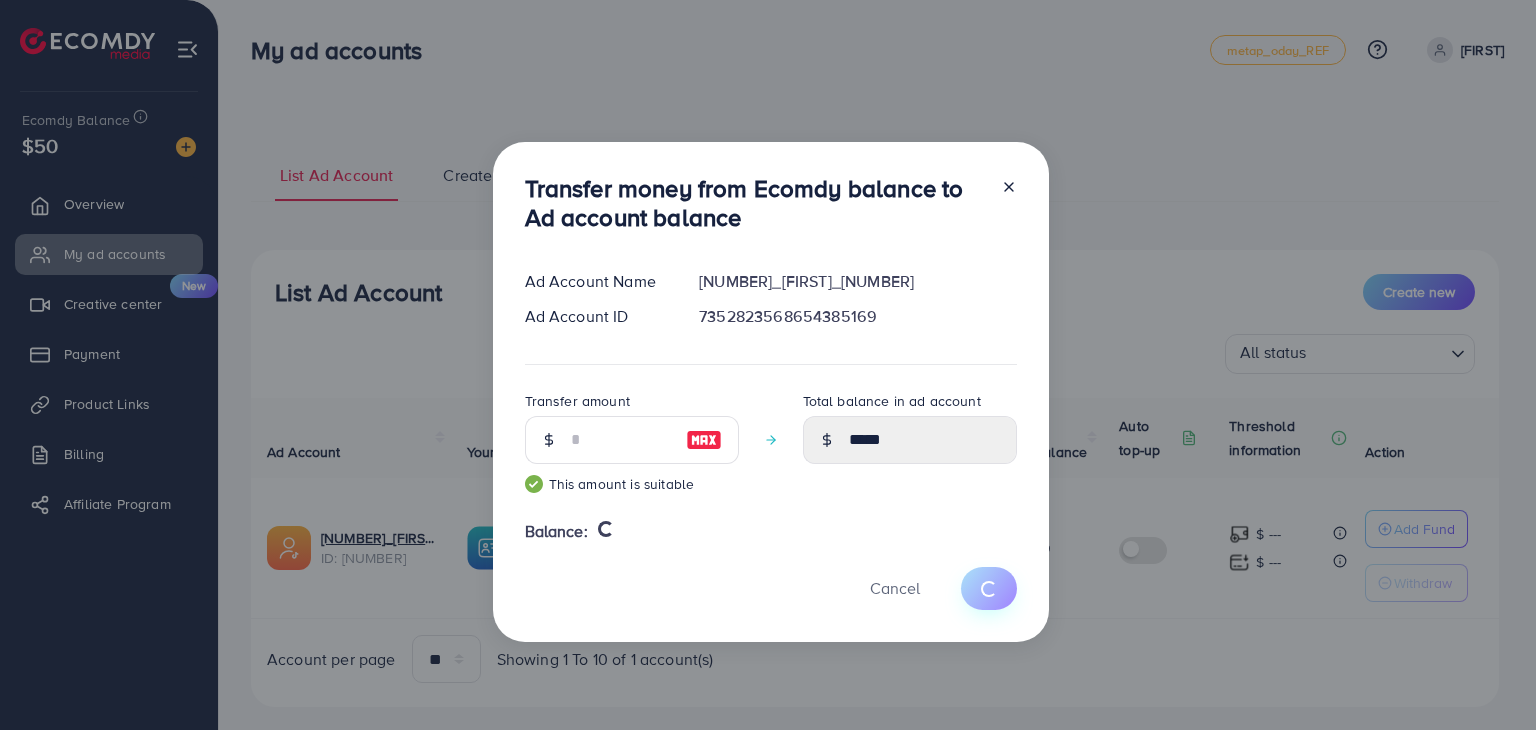 type on "*" 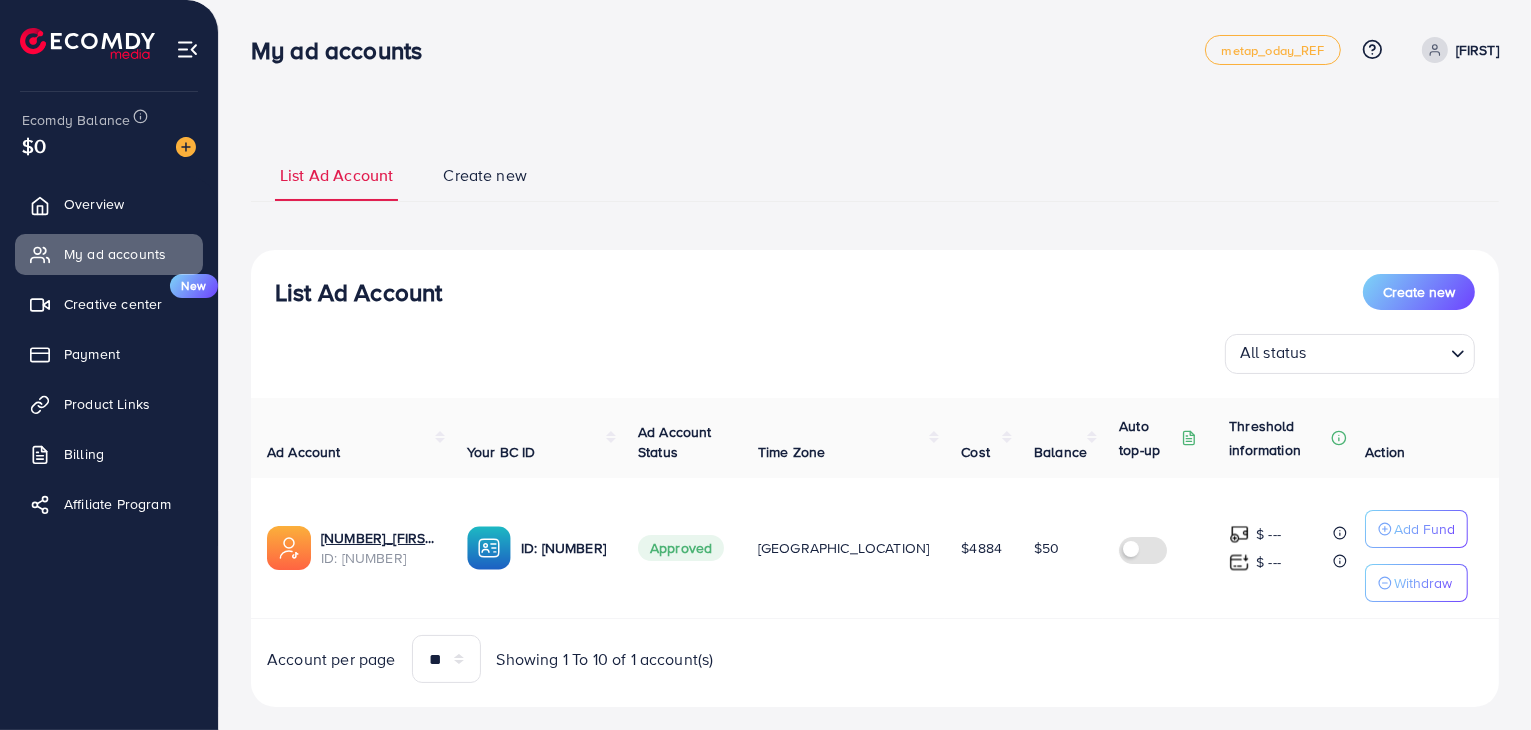 click on "Omar" at bounding box center [1456, 50] 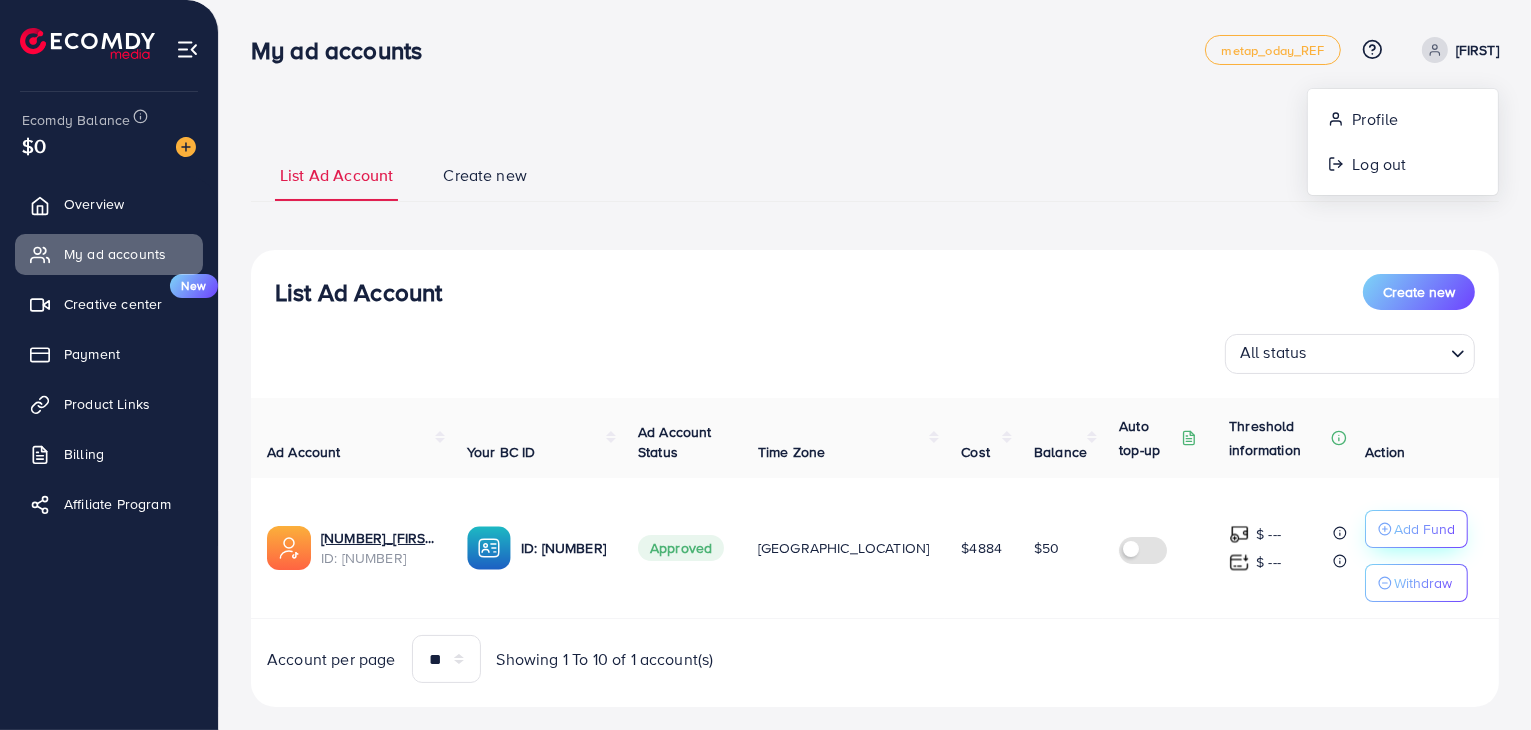 click on "Add Fund" at bounding box center (1424, 529) 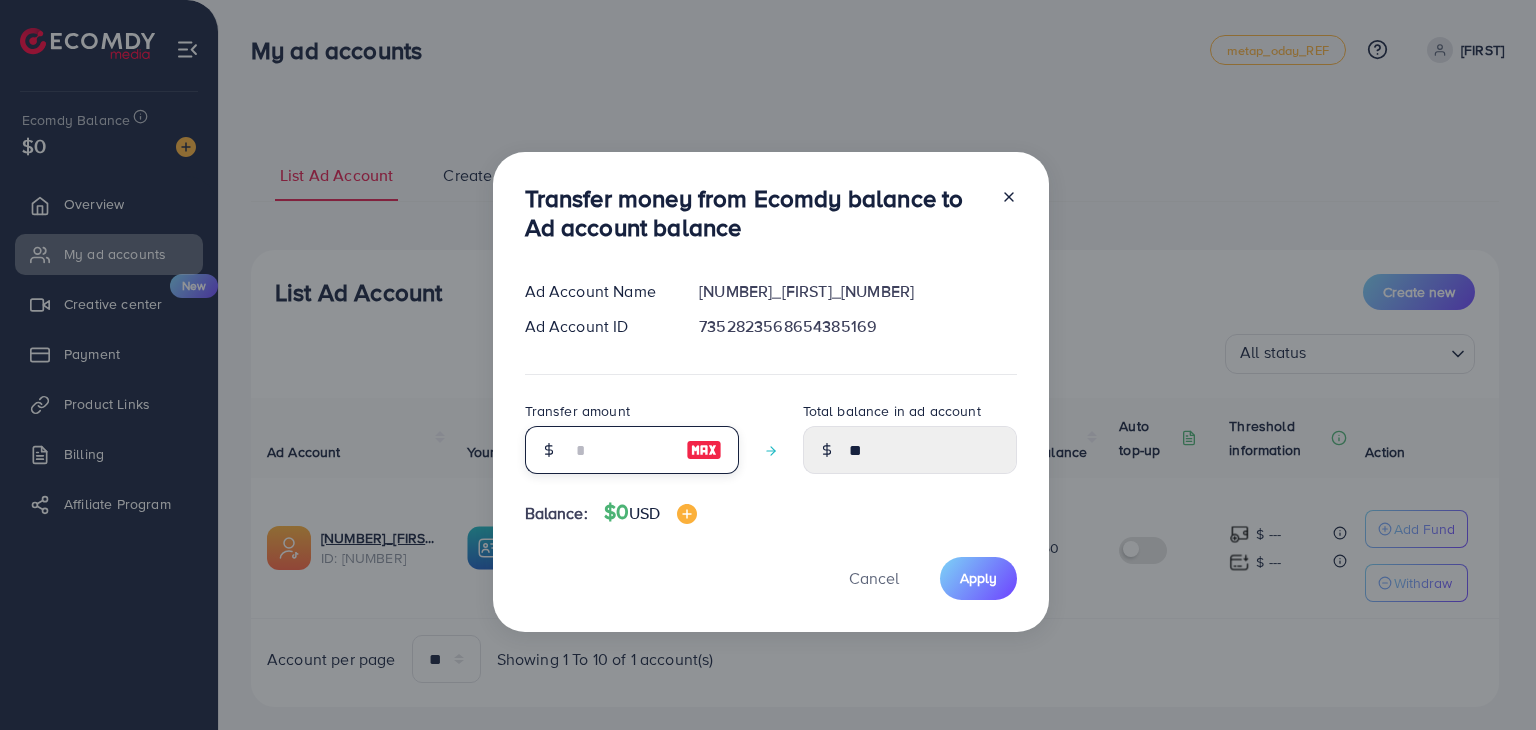 click at bounding box center (621, 450) 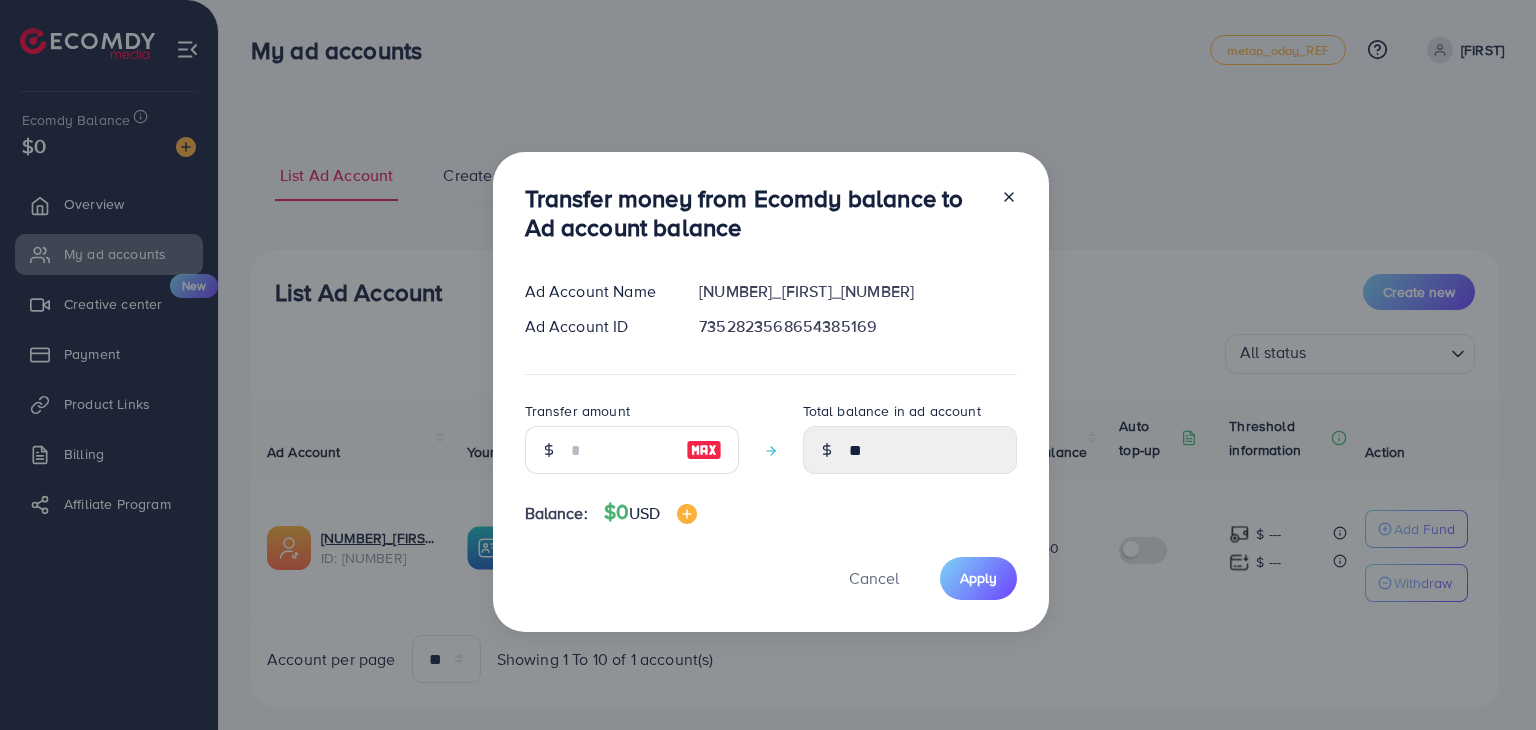 click at bounding box center (1001, 217) 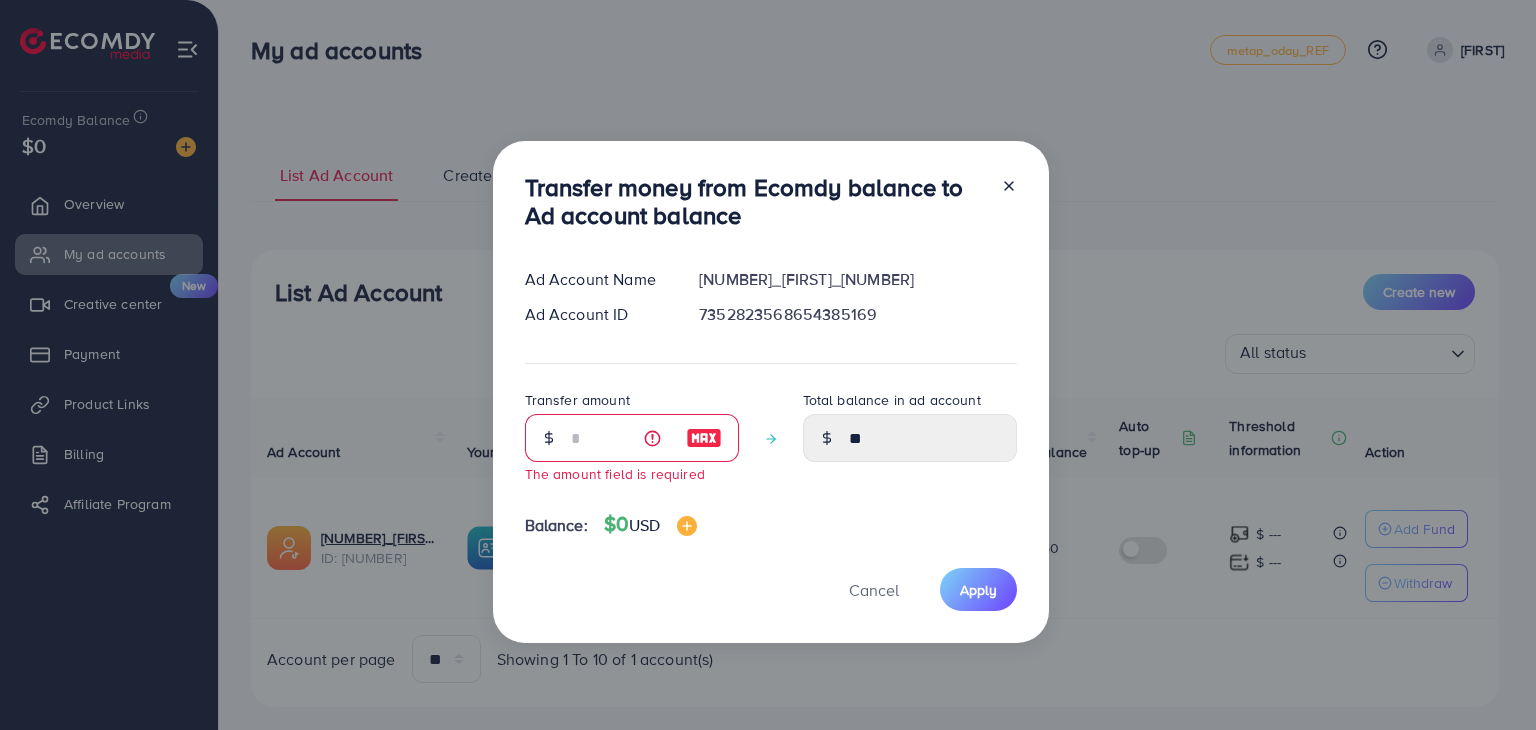 click 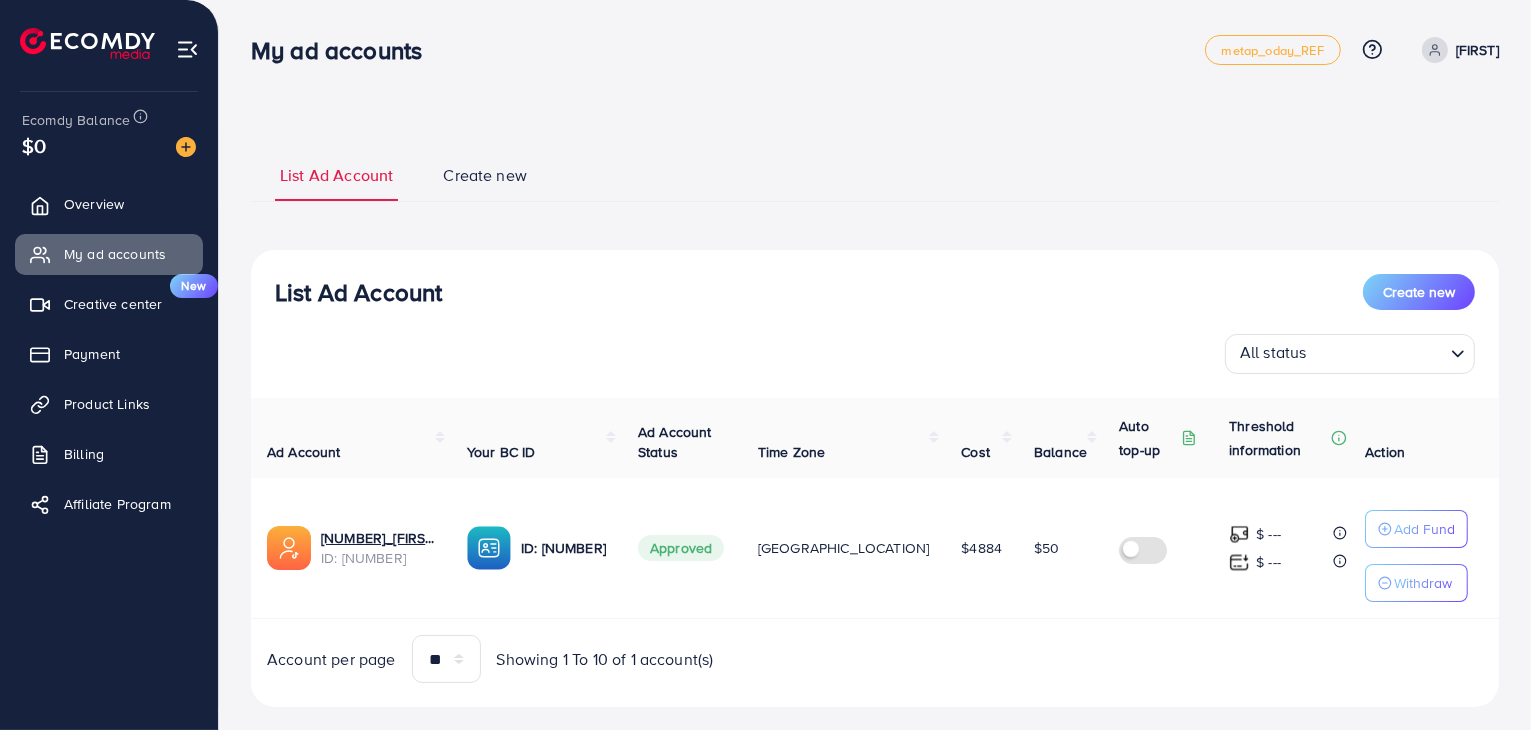 click at bounding box center [1435, 50] 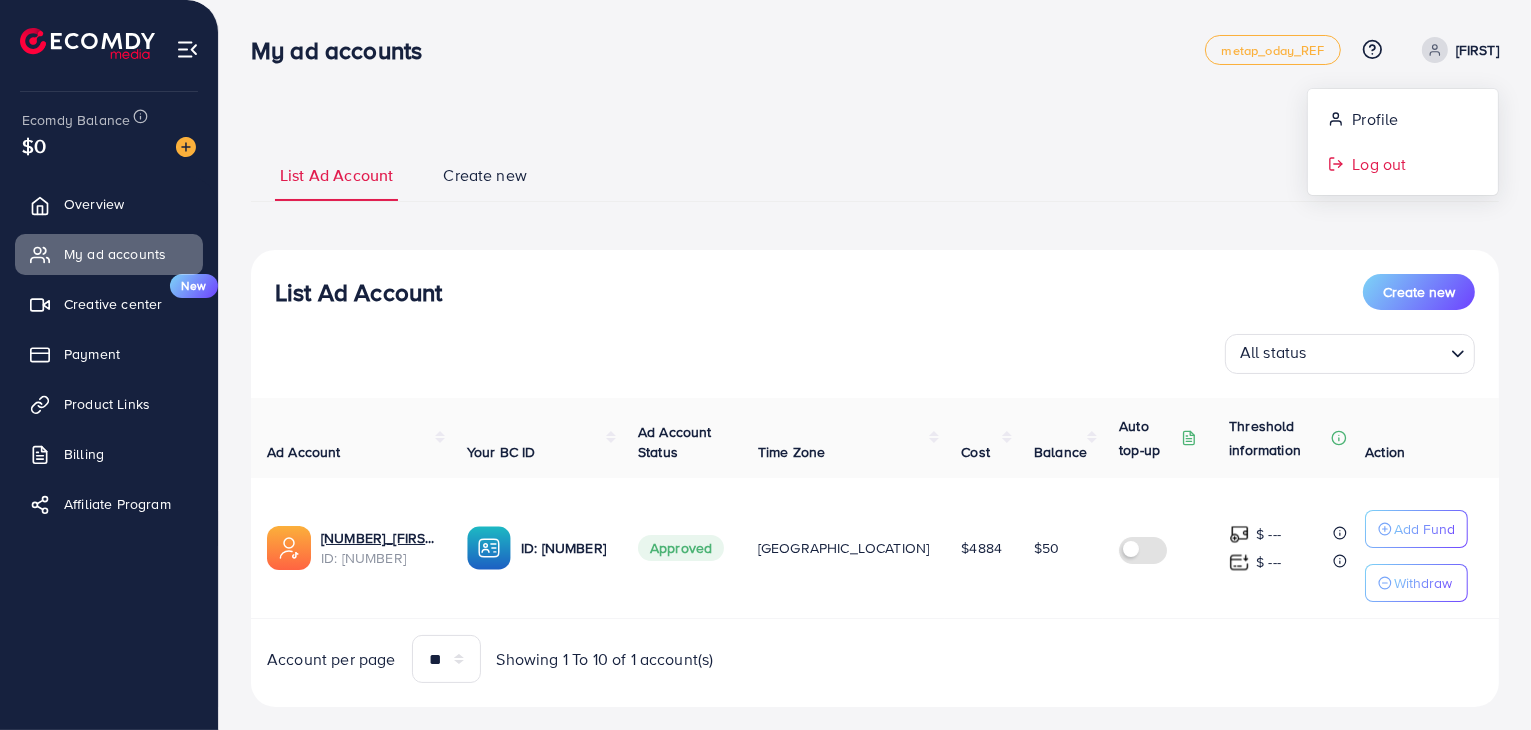 click on "Log out" at bounding box center (1403, 164) 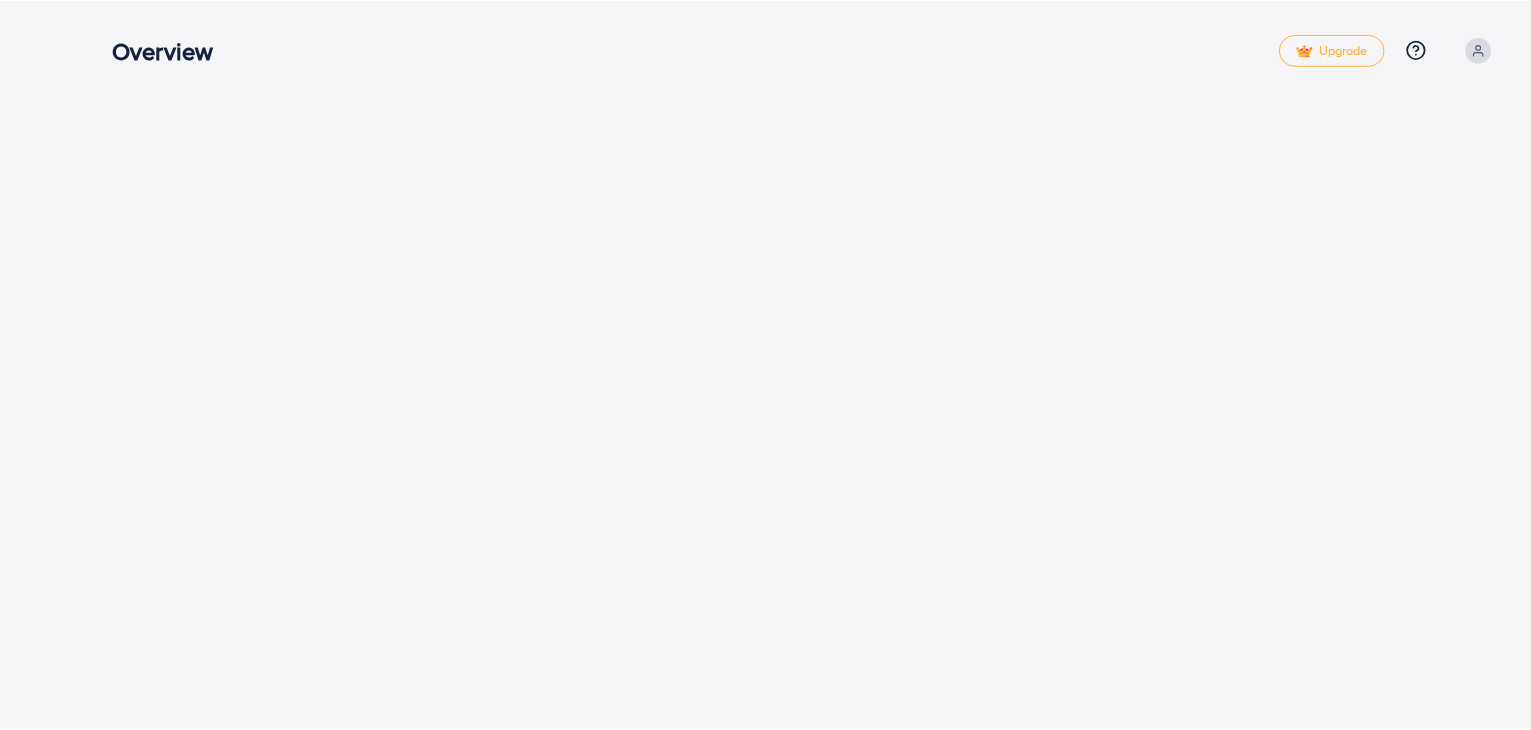 scroll, scrollTop: 0, scrollLeft: 0, axis: both 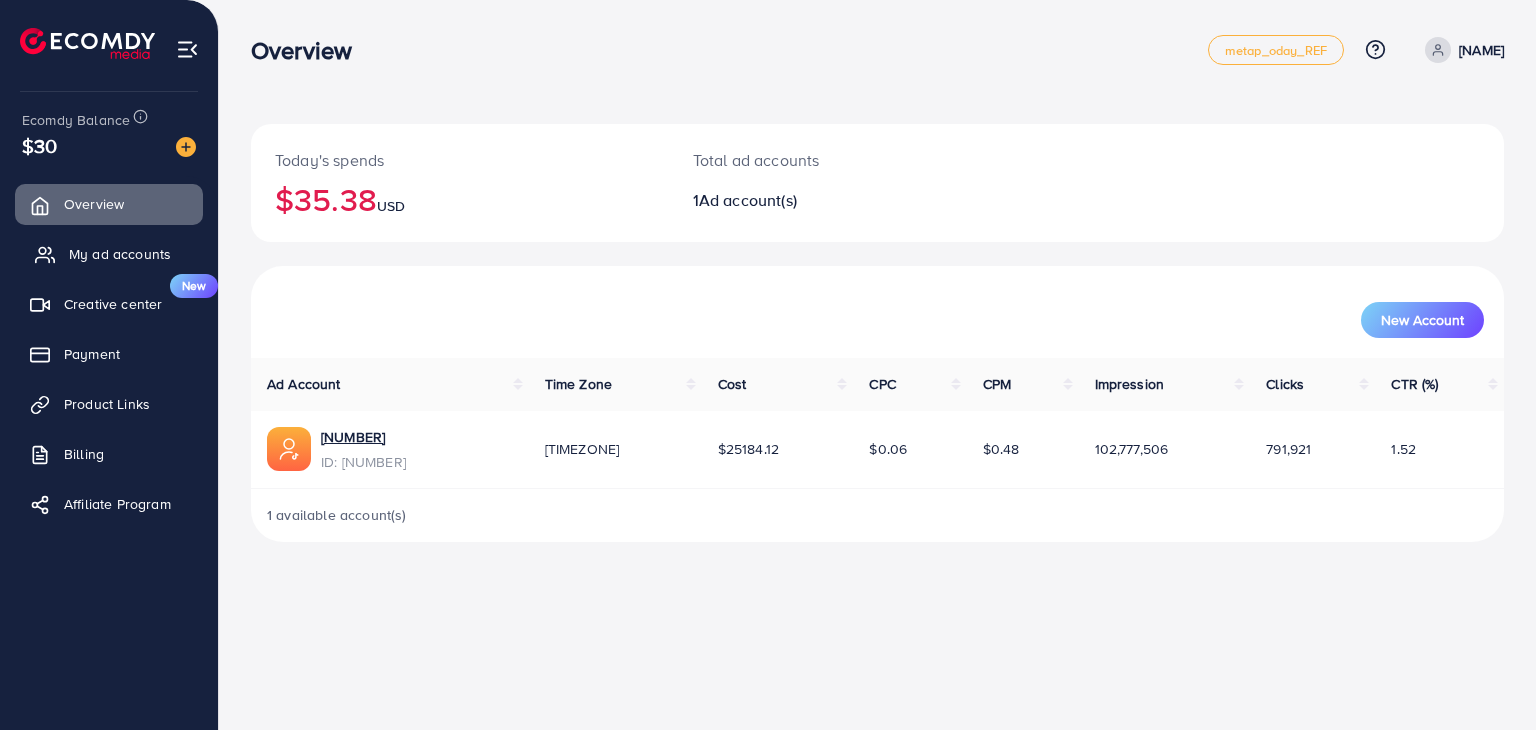 click on "My ad accounts" at bounding box center [109, 254] 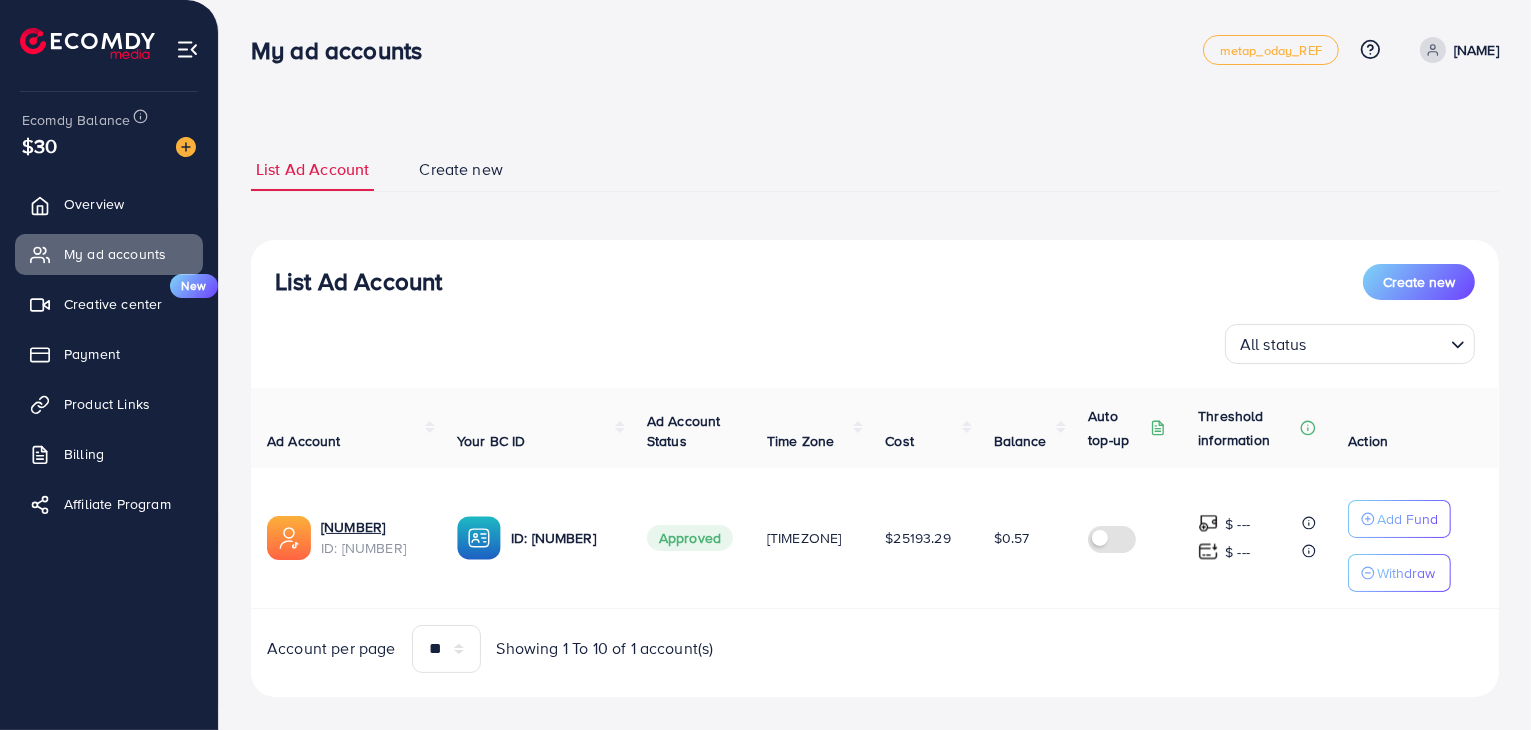 click on "Add Fund   Withdraw" at bounding box center [1399, 546] 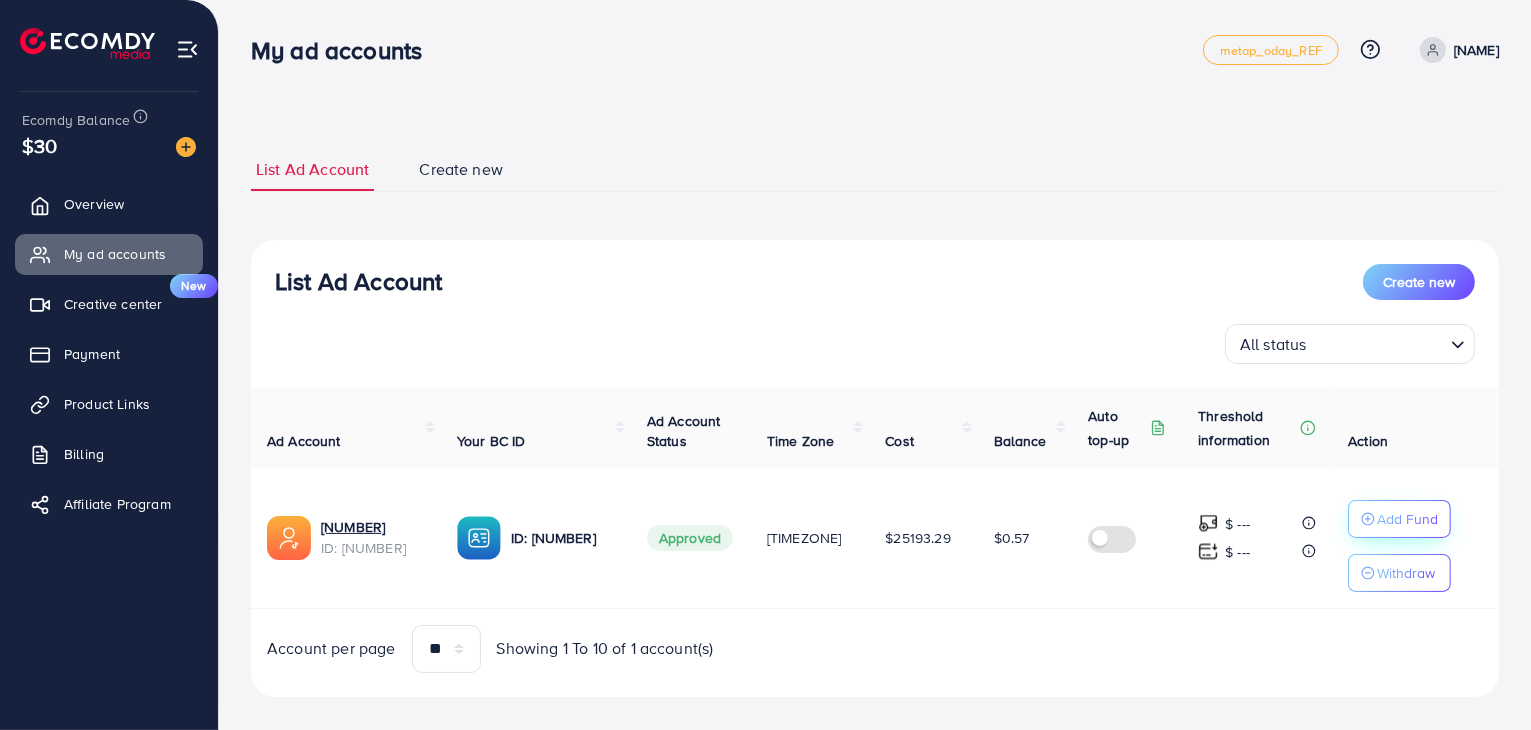 click on "Add Fund" at bounding box center (1399, 519) 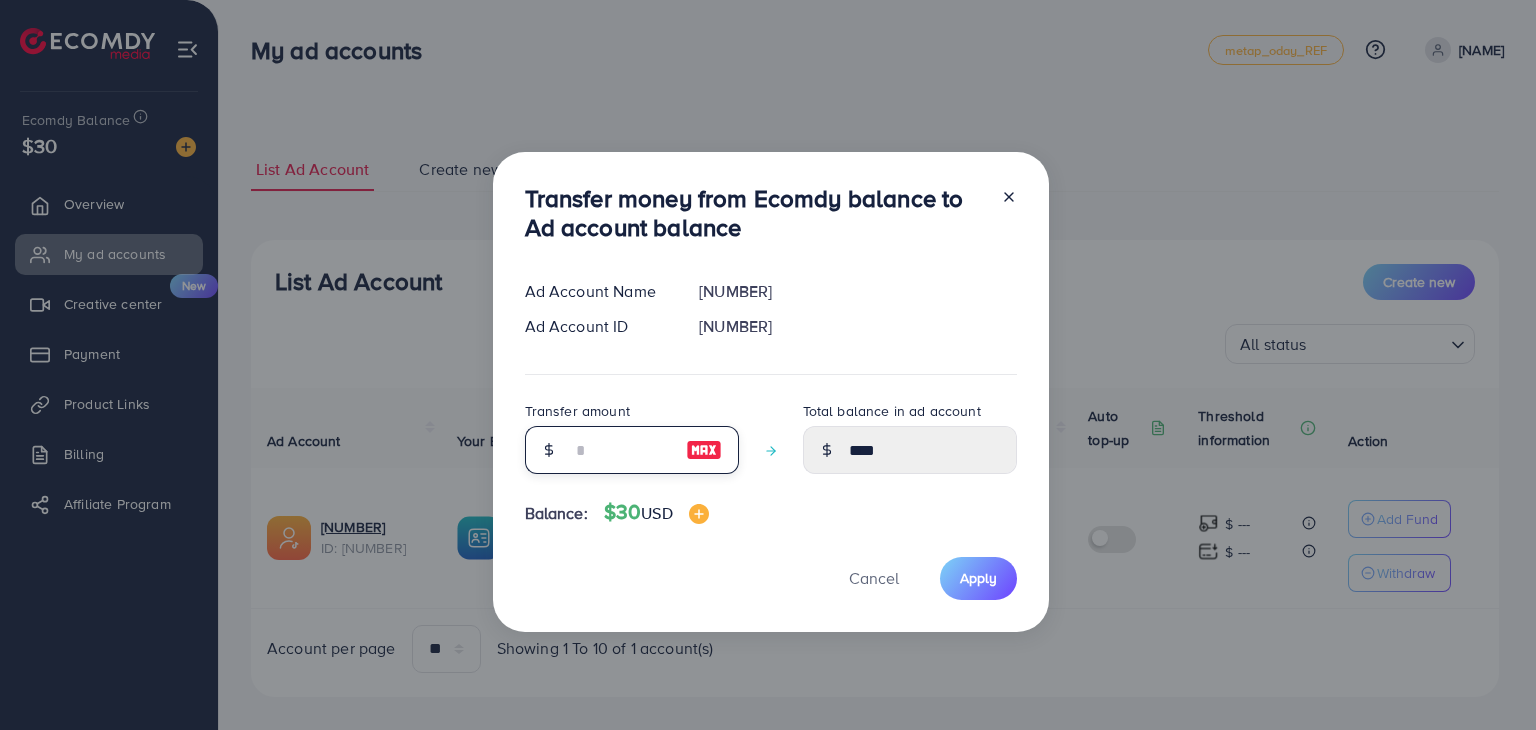 click at bounding box center [621, 450] 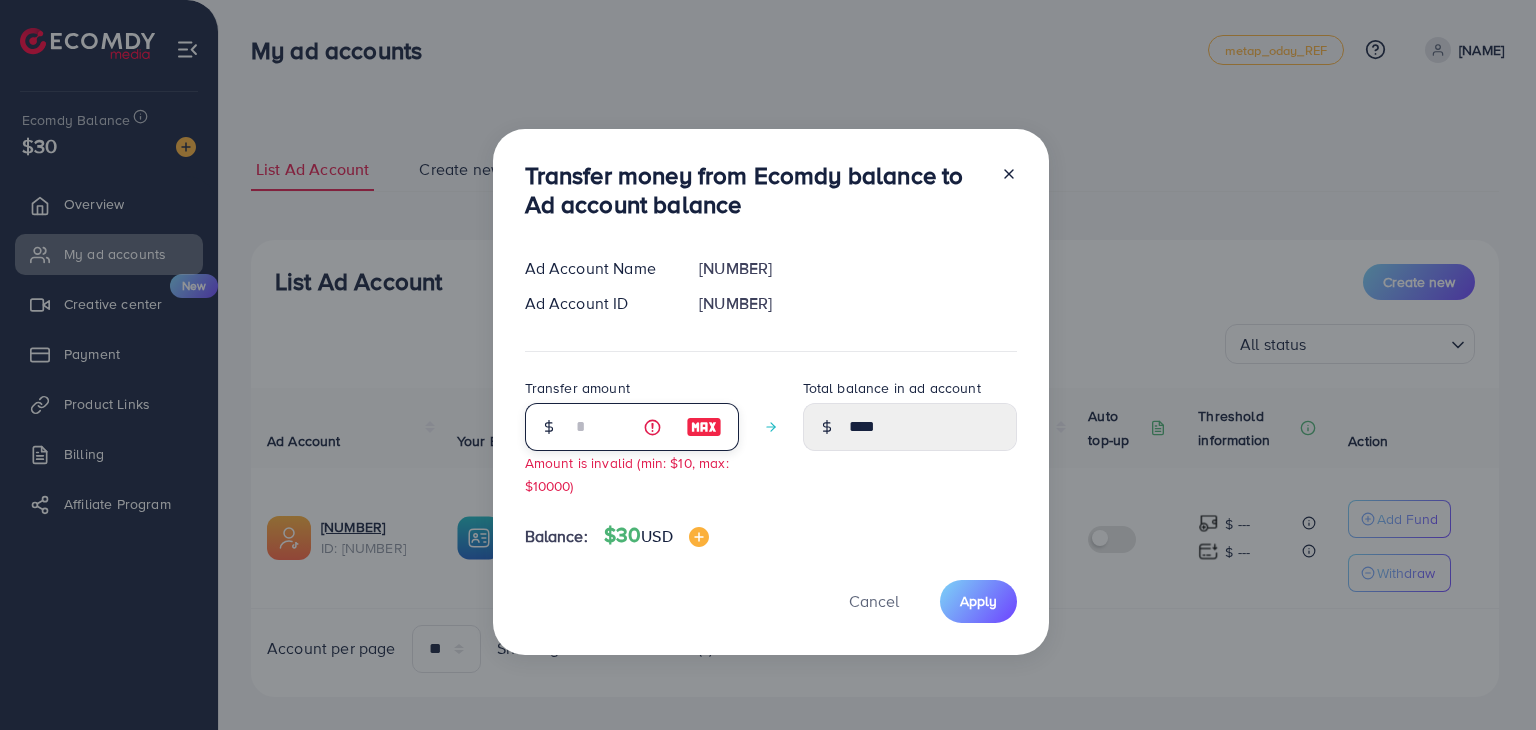type on "****" 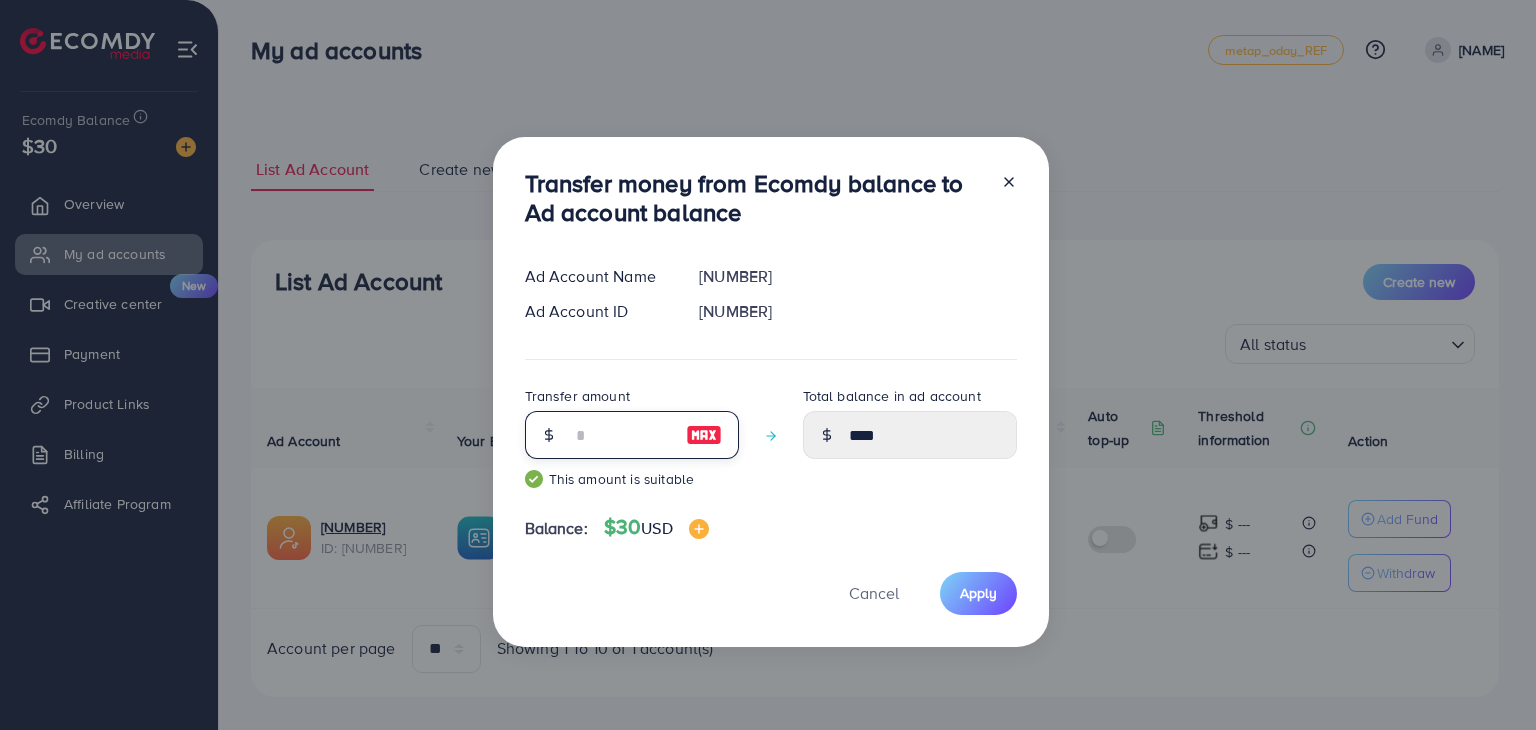 type on "*****" 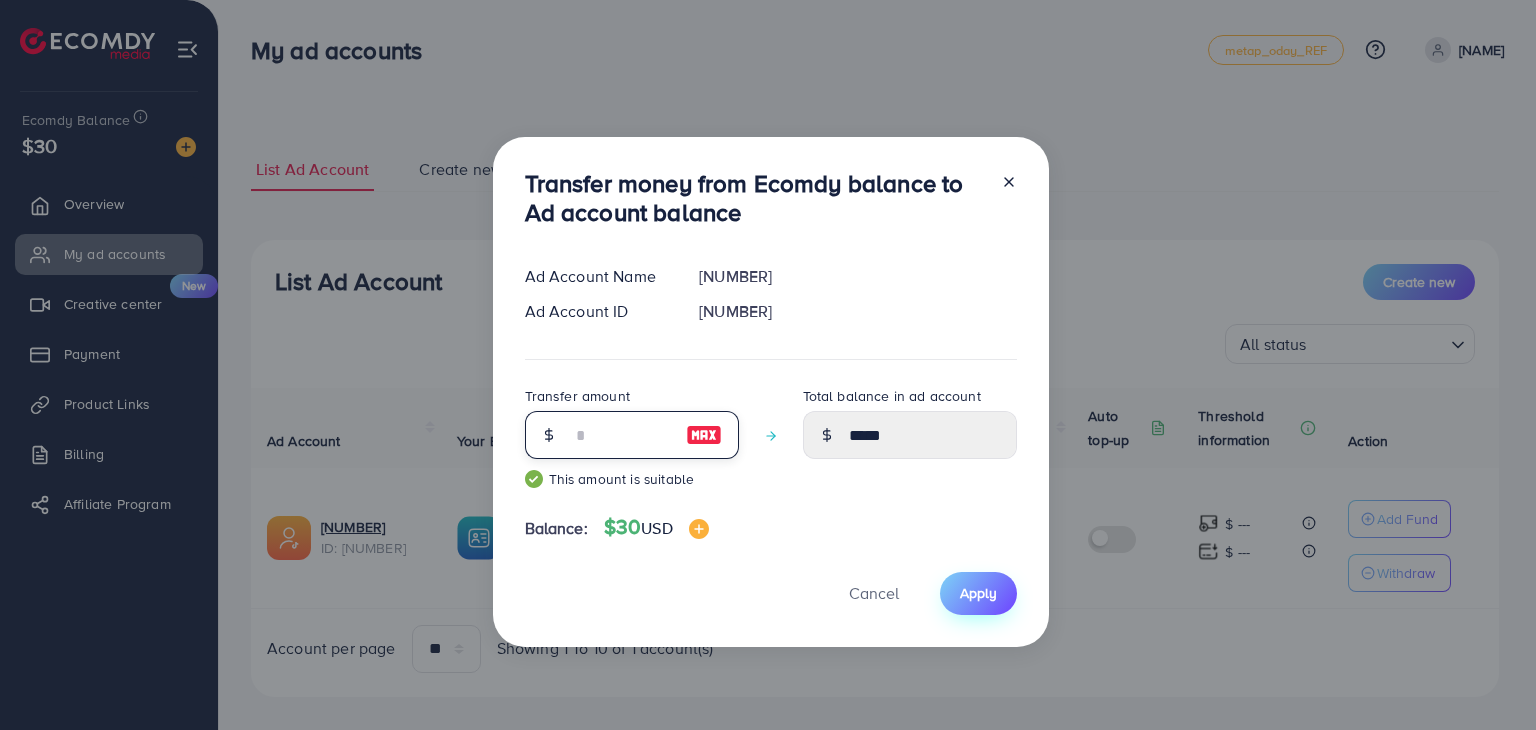 type on "**" 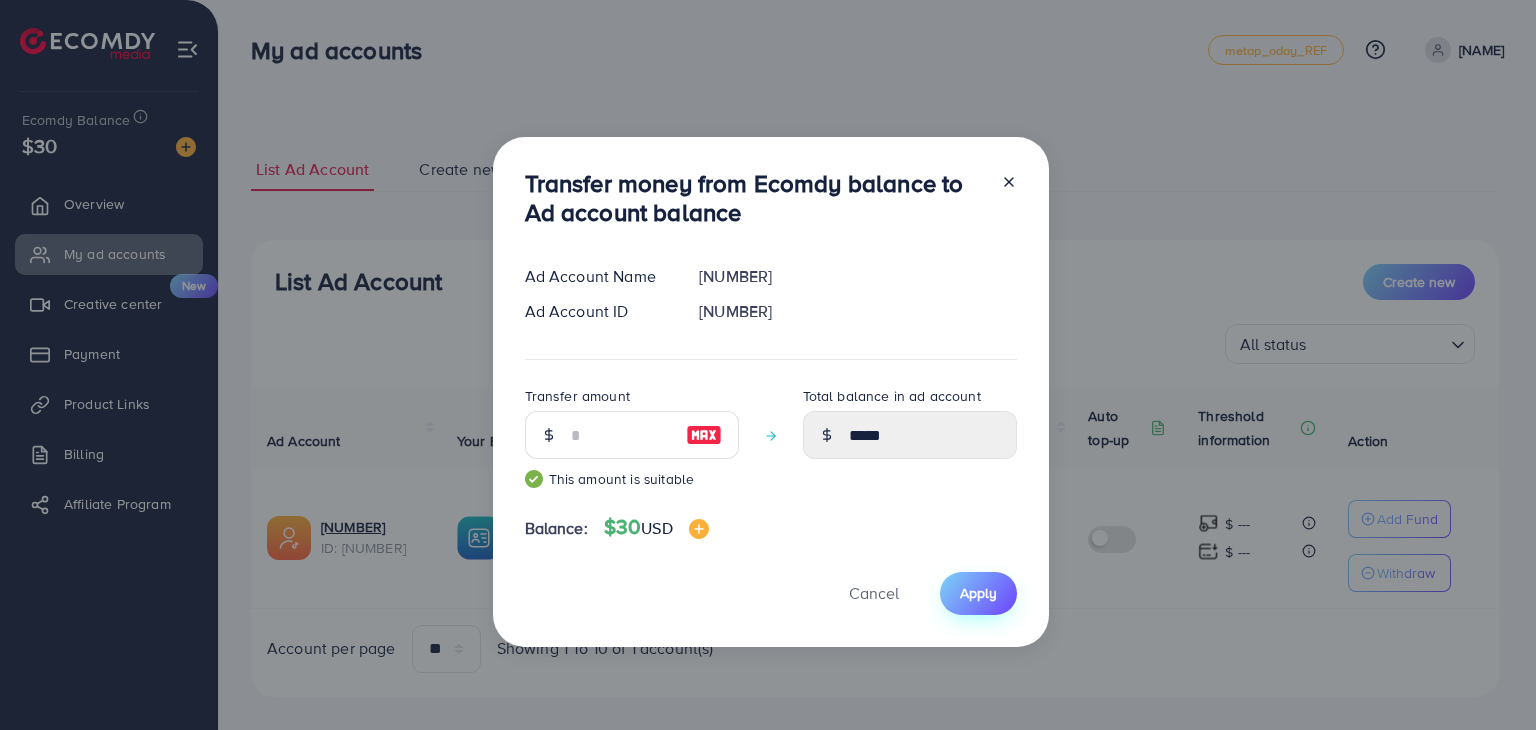 click on "Apply" at bounding box center [978, 593] 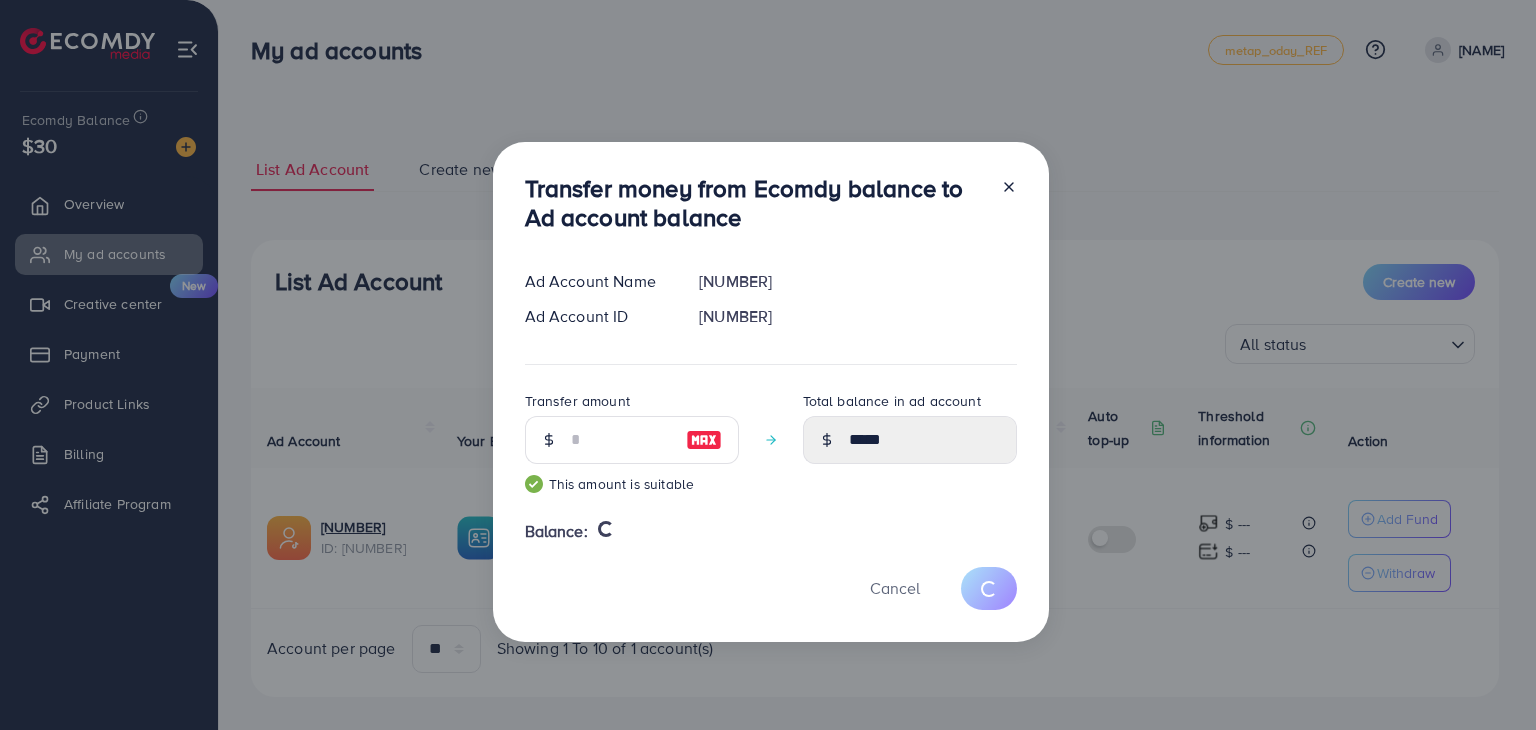 type 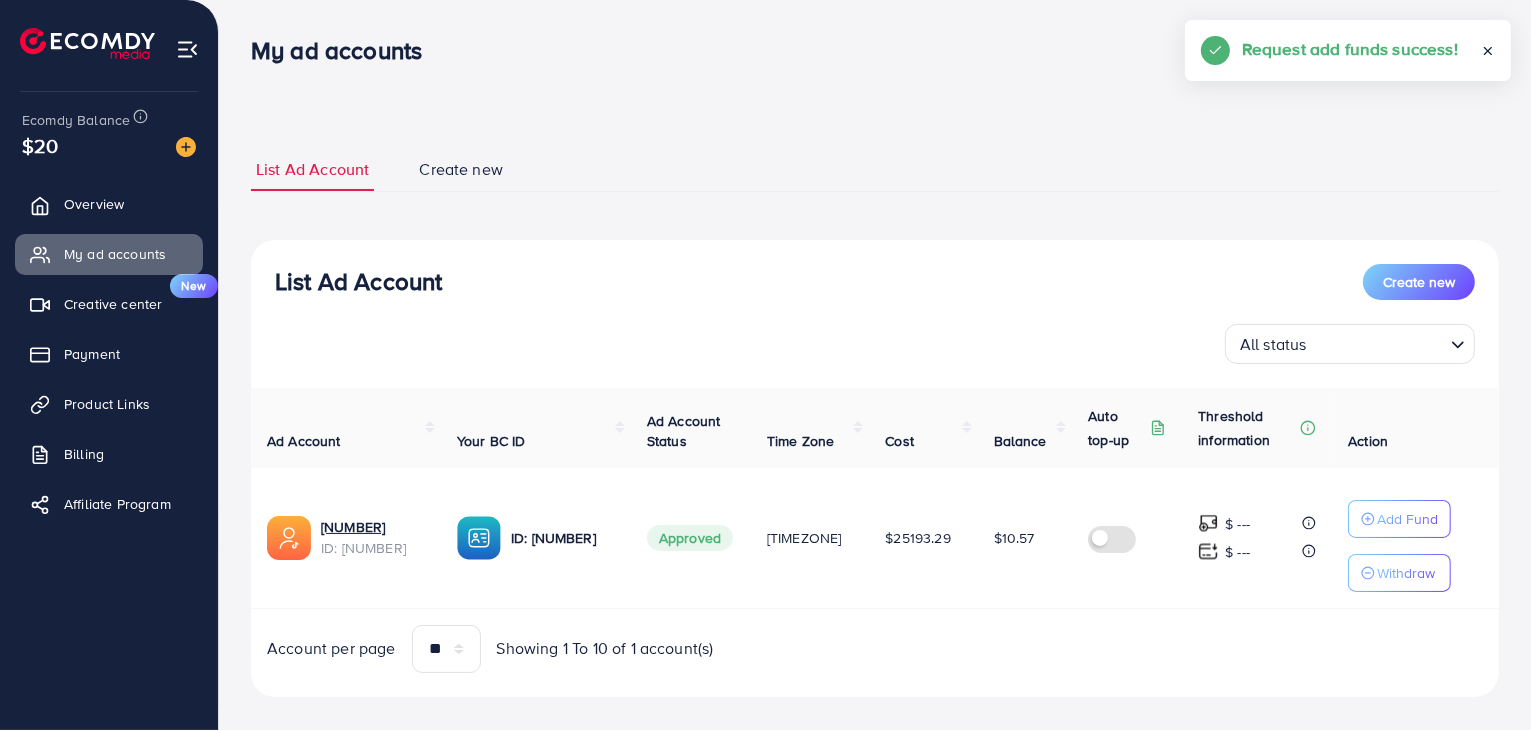 click 